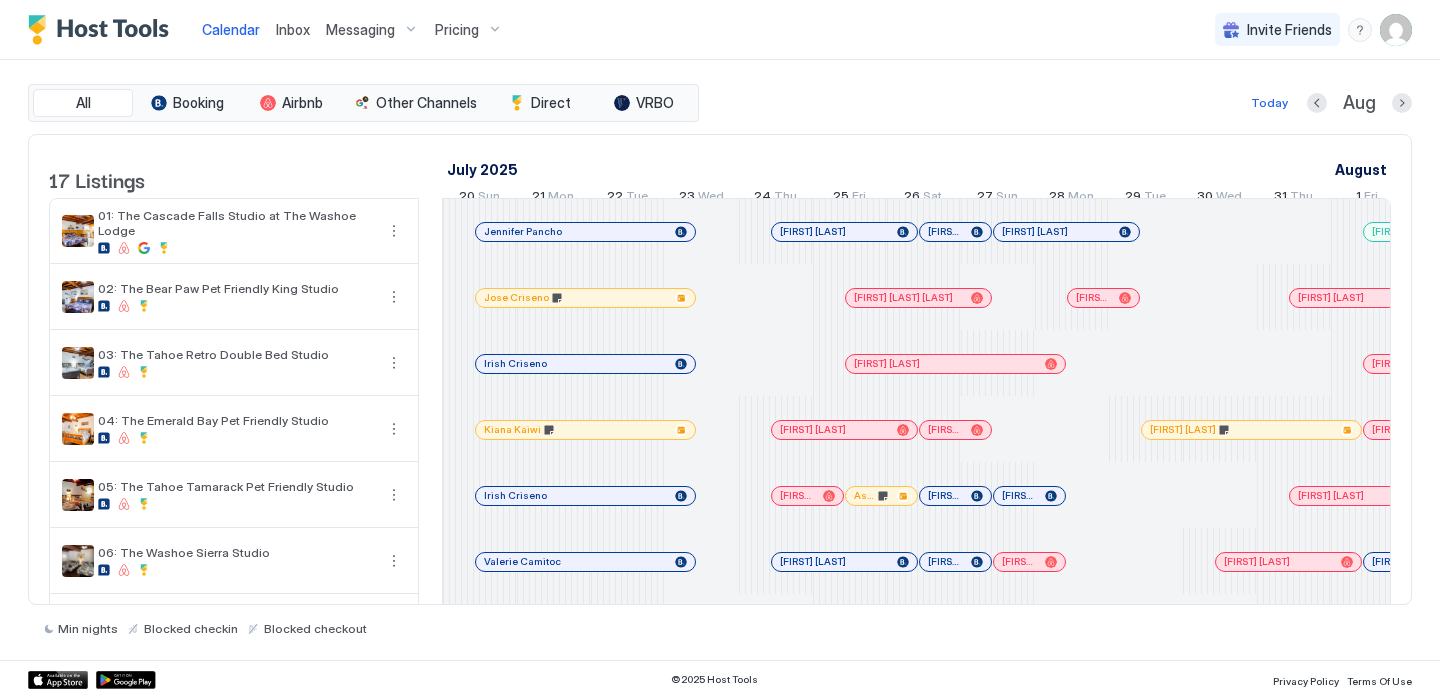 scroll, scrollTop: 0, scrollLeft: 0, axis: both 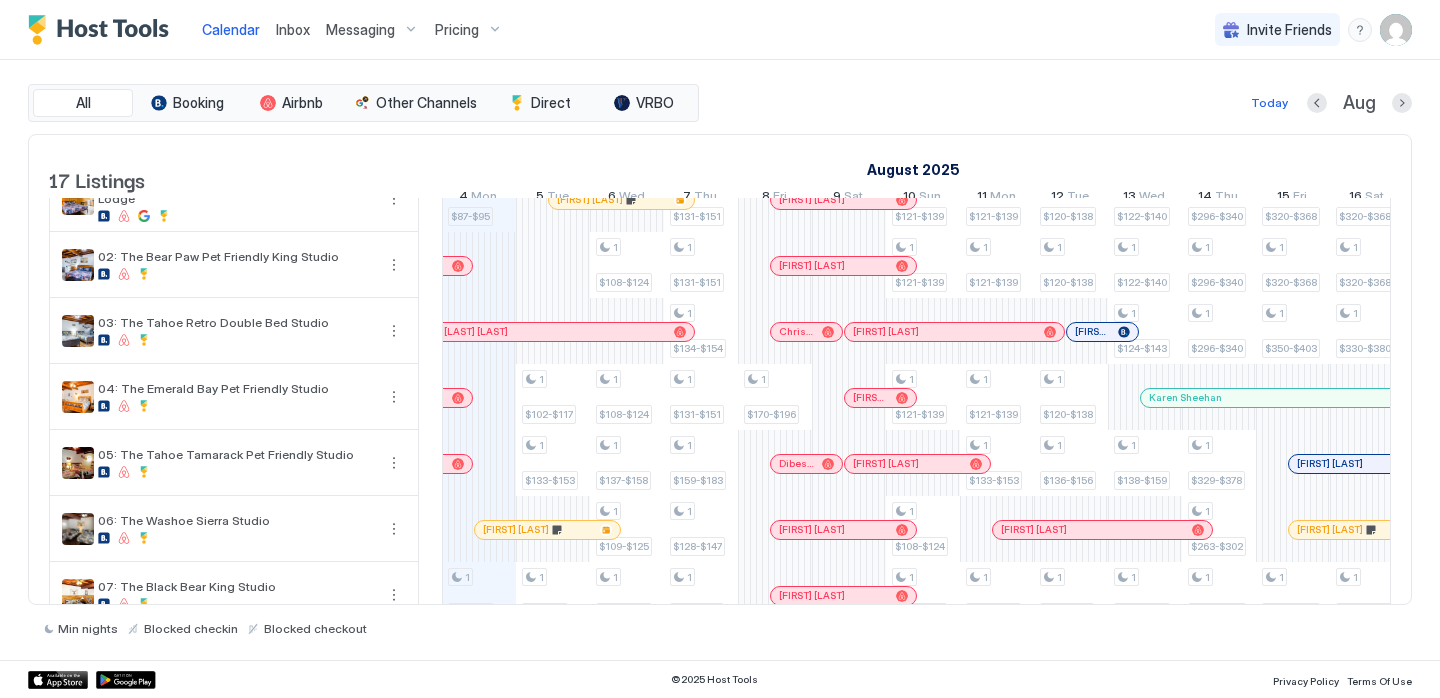 click on "Inbox" at bounding box center (293, 29) 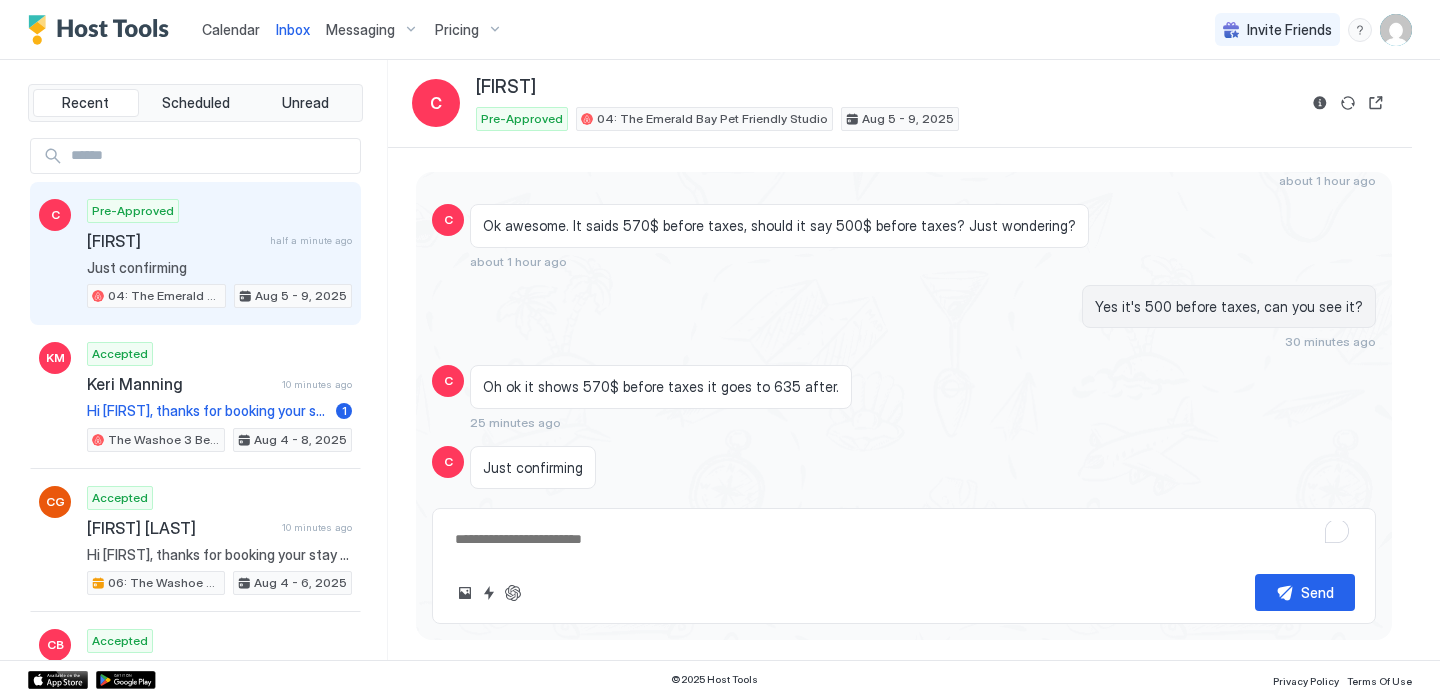 scroll, scrollTop: 391, scrollLeft: 0, axis: vertical 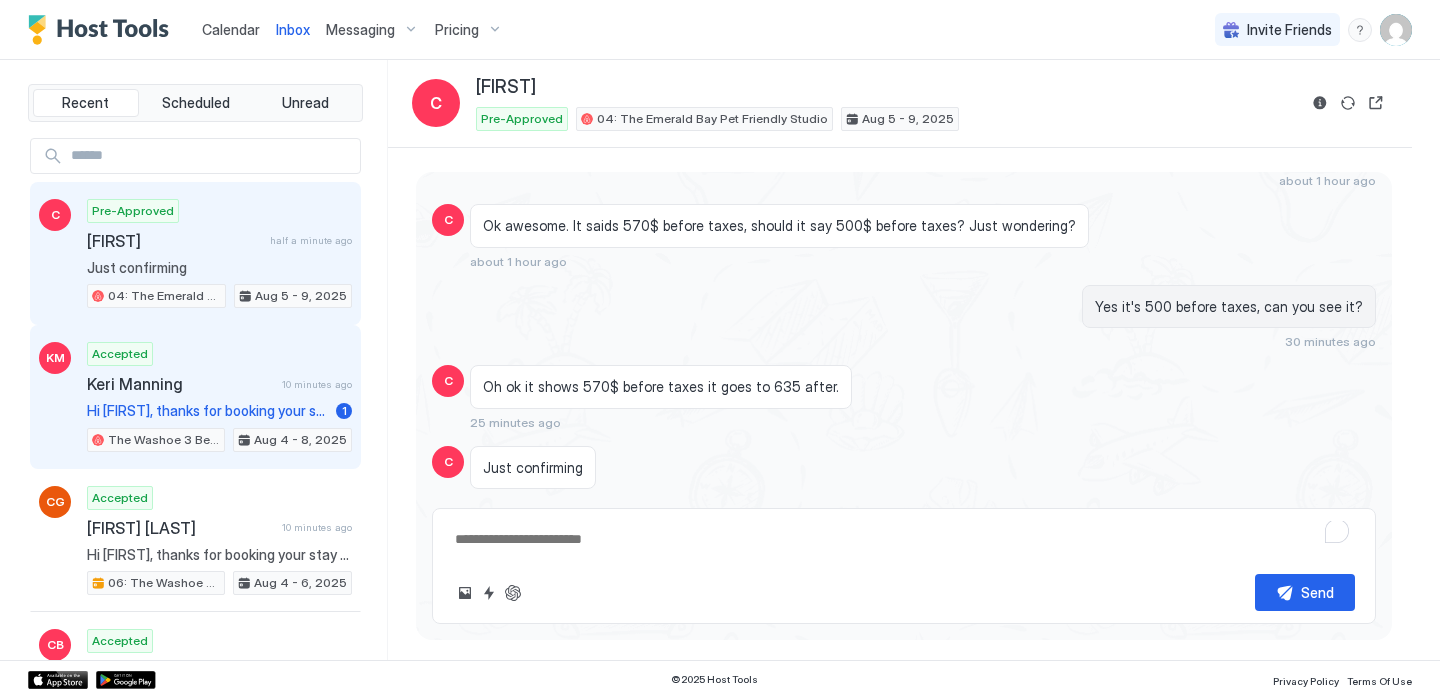 click on "Accepted [FIRST] [LAST] [NUMBER] minutes ago Hi [FIRST], thanks for booking your stay with us!
Details of your Booking:
📍 [NUMBER] [STREET], [CITY], [STATE] [POSTAL_CODE] , first house when you drive to the property
🛬 Arriving today, [DATE]  after 🕓 [TIME] onwards
🛫 Departing on [DAY], [DATE] by 🕙 [TIME].
🔐 Access to the property:
You will be staying at The Washoe Family House and the code is [NUMBER]
🚙 Parking:
You're welcome to park right in the front of the door or any available open spot.
🌐 WiFi Credentials:
Network Name: washoe
Passcode: washoe2017
🗑️Trash:
The dumpster is located near Unit #[NUMBER]. The lock code is [NUMBER]. PLEASE MAKE SURE YOU LOCK IT!!  Bears are active and will come to the trash, let’s keep them safe by locking it.
Once you're settled in, if there is anything you have concerns or questions about, please do not hesitate to contact us on this message thread or call us at [PHONE].
Have a lovely stay! [NUMBER] The Washoe [NUMBER] Bedroom Family Unit [DATE] - [DATE]" at bounding box center [219, 397] 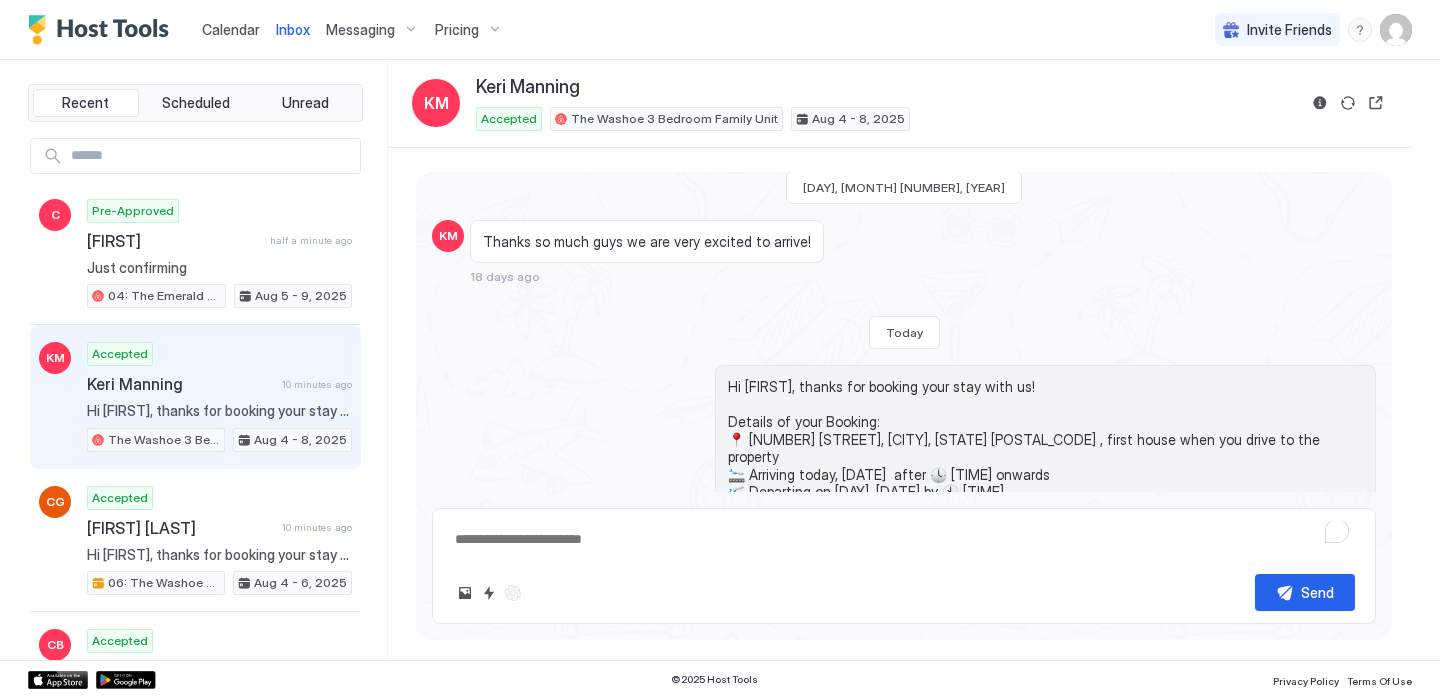 scroll, scrollTop: 0, scrollLeft: 0, axis: both 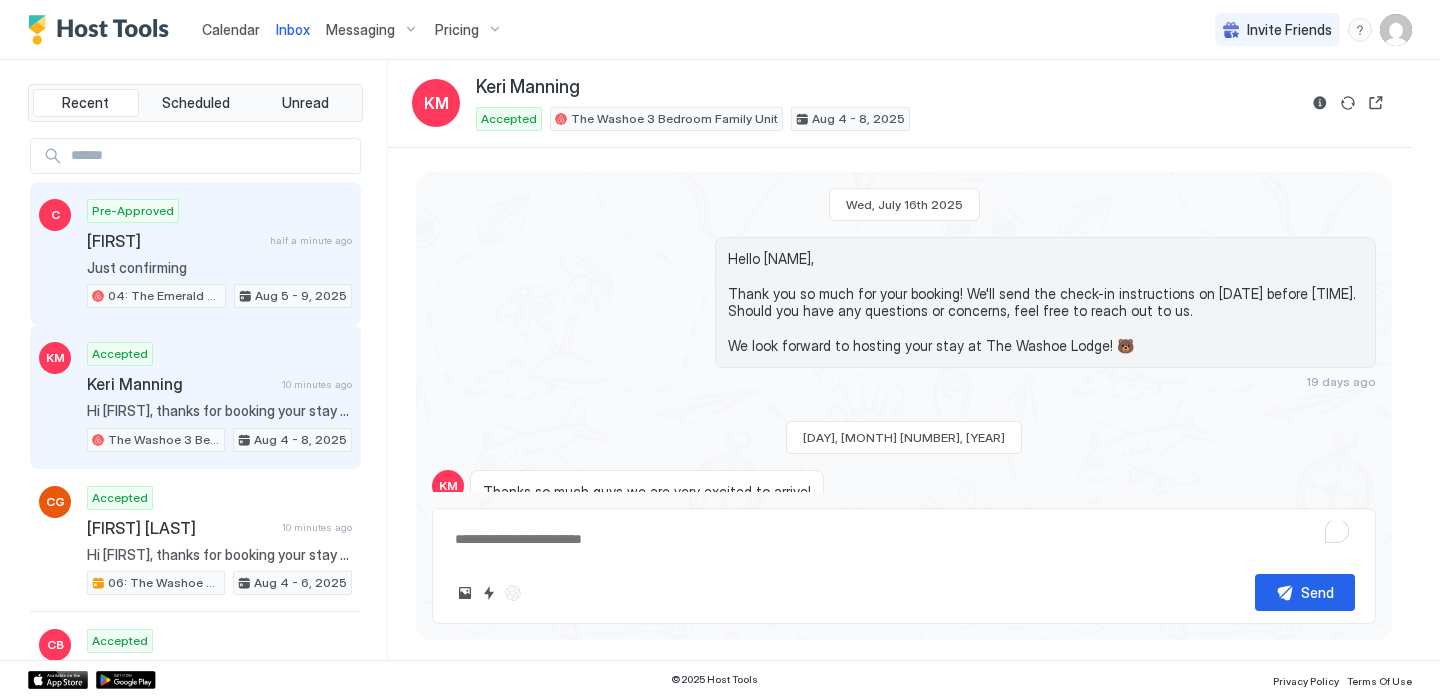 click on "[FIRST]" at bounding box center (174, 241) 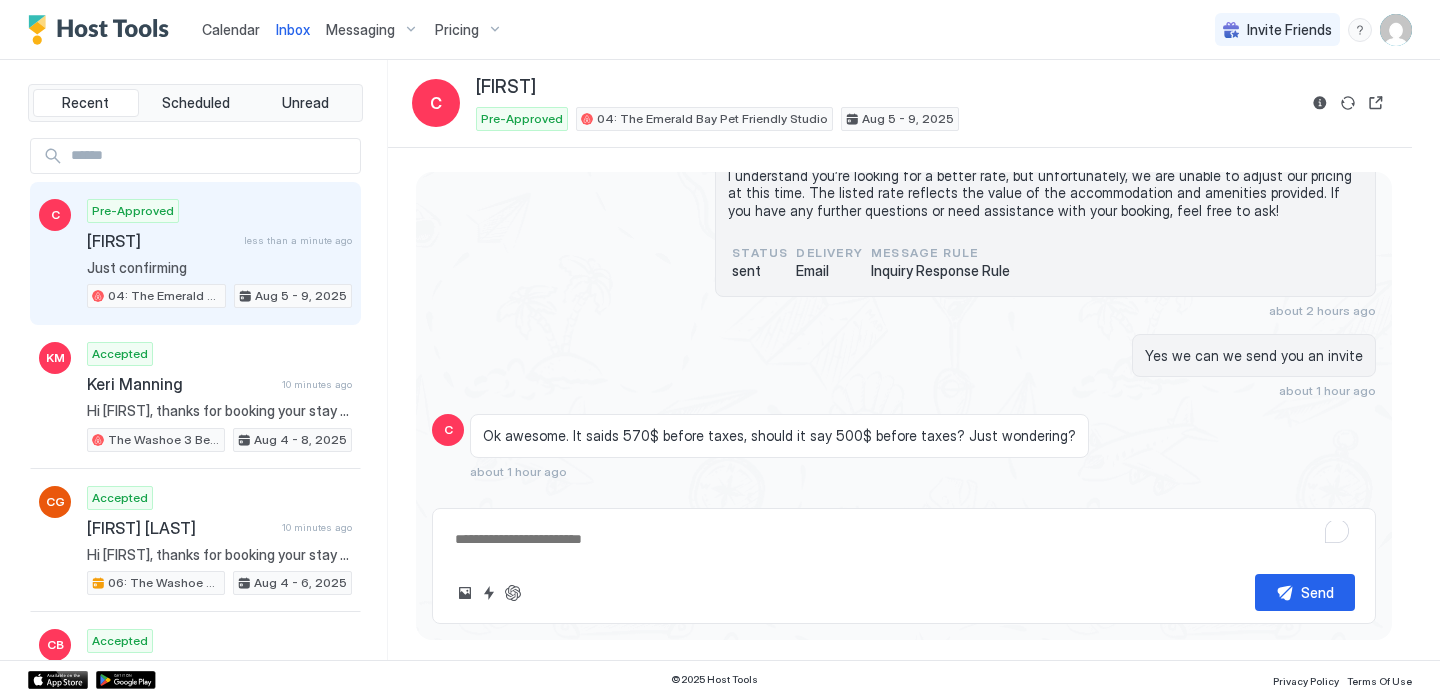 scroll, scrollTop: 172, scrollLeft: 0, axis: vertical 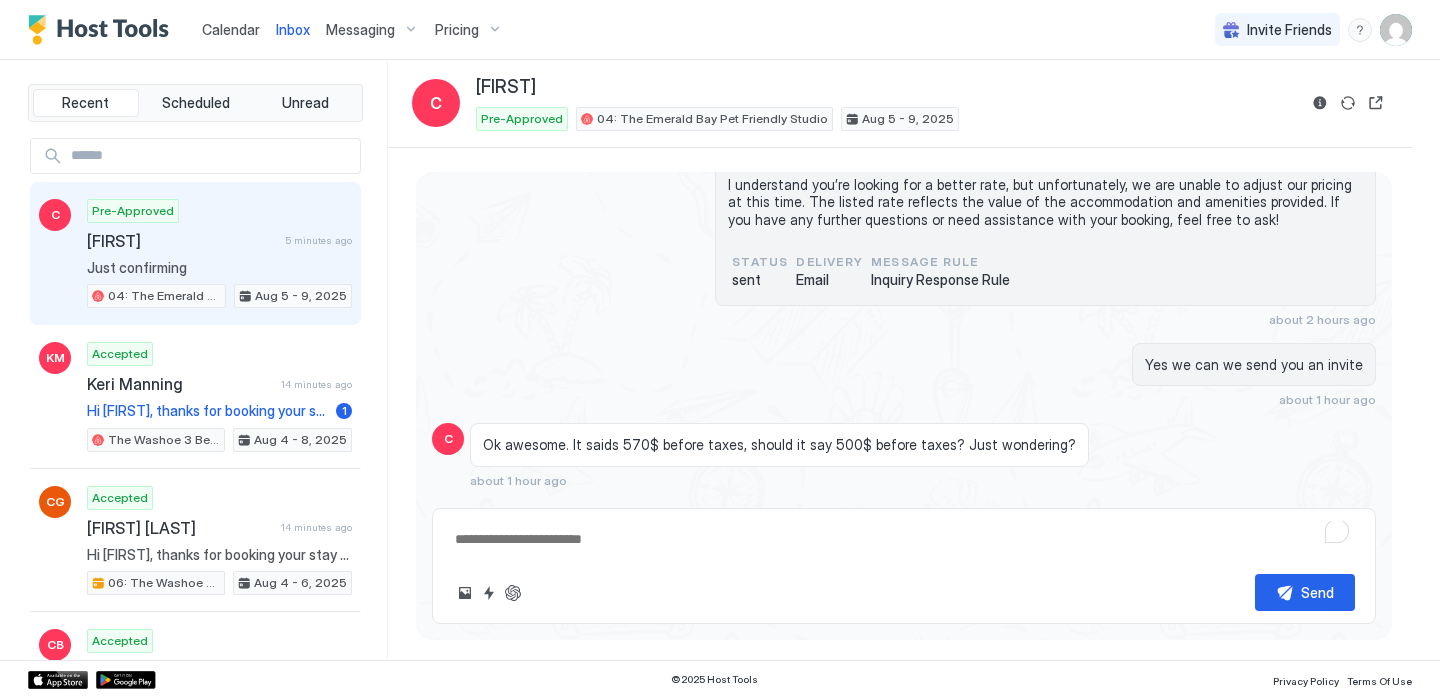 click on "Calendar" at bounding box center (231, 29) 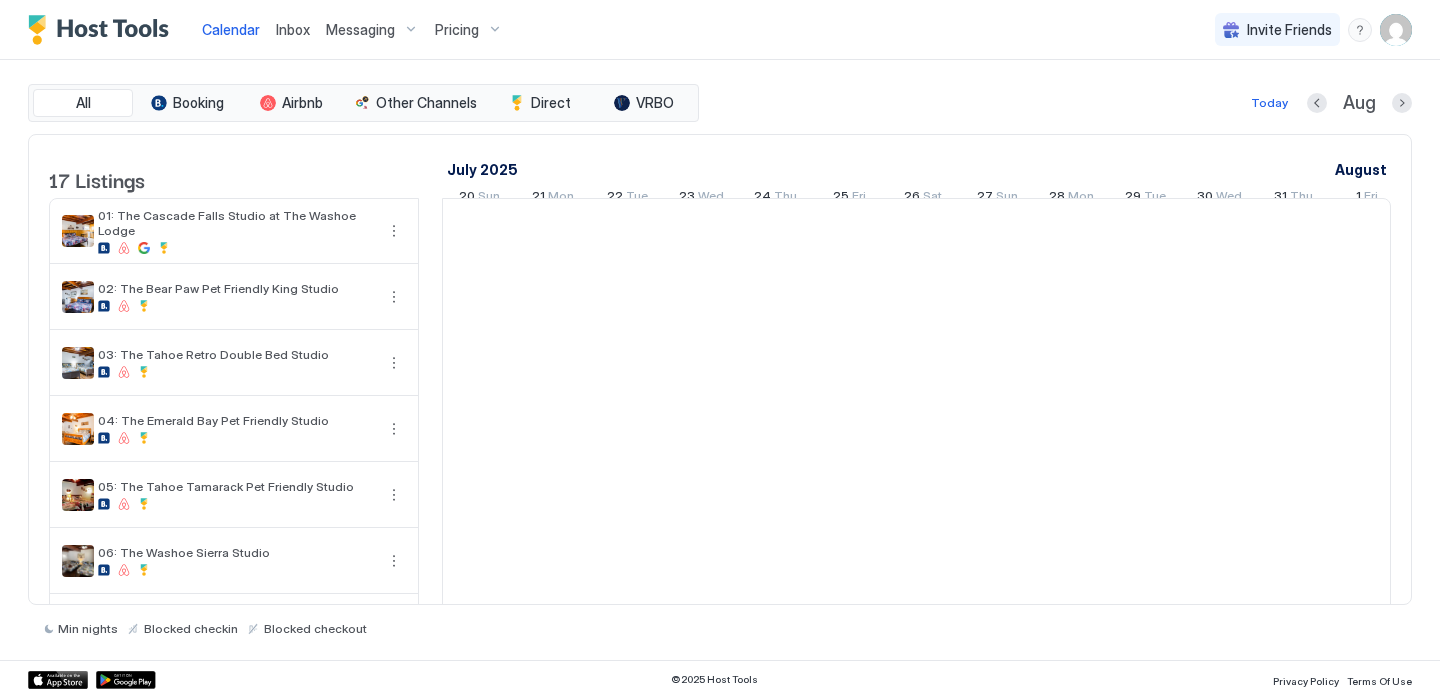 scroll, scrollTop: 0, scrollLeft: 1111, axis: horizontal 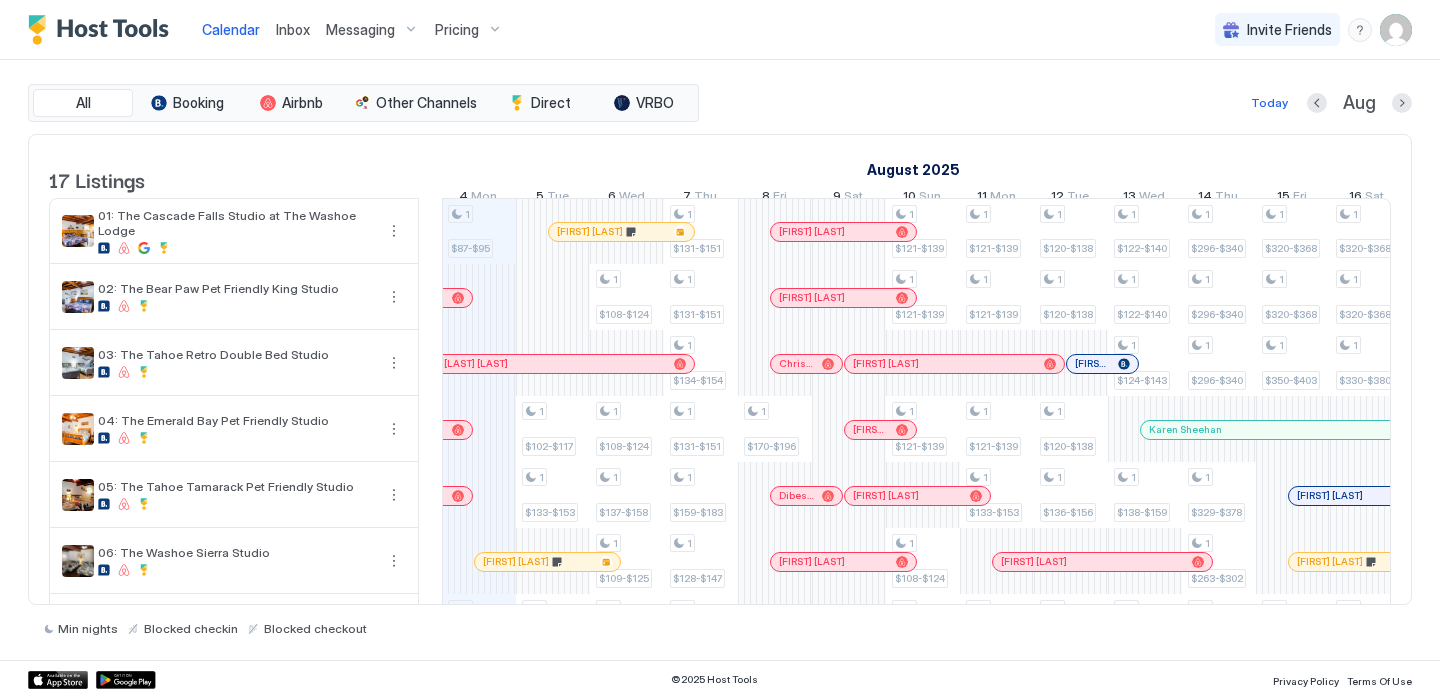 click at bounding box center [0, 0] 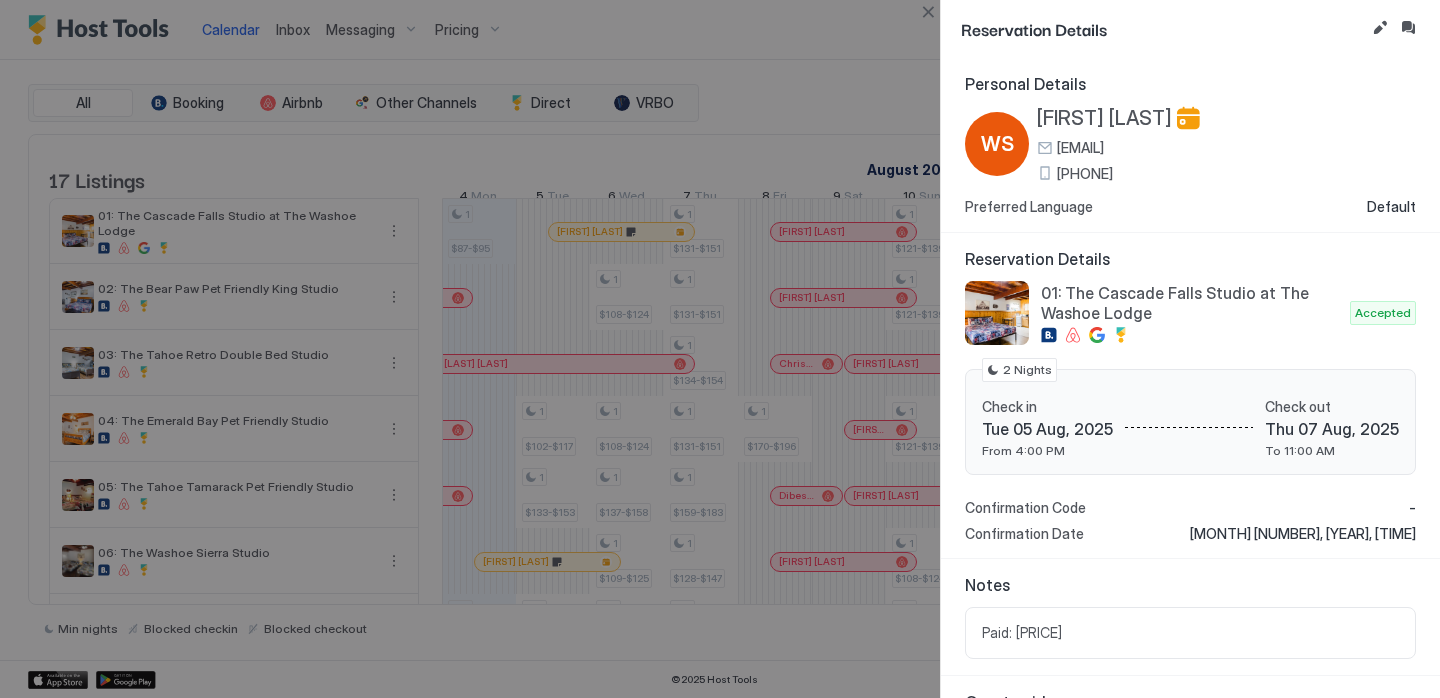 click on "[PHONE]" at bounding box center (1085, 174) 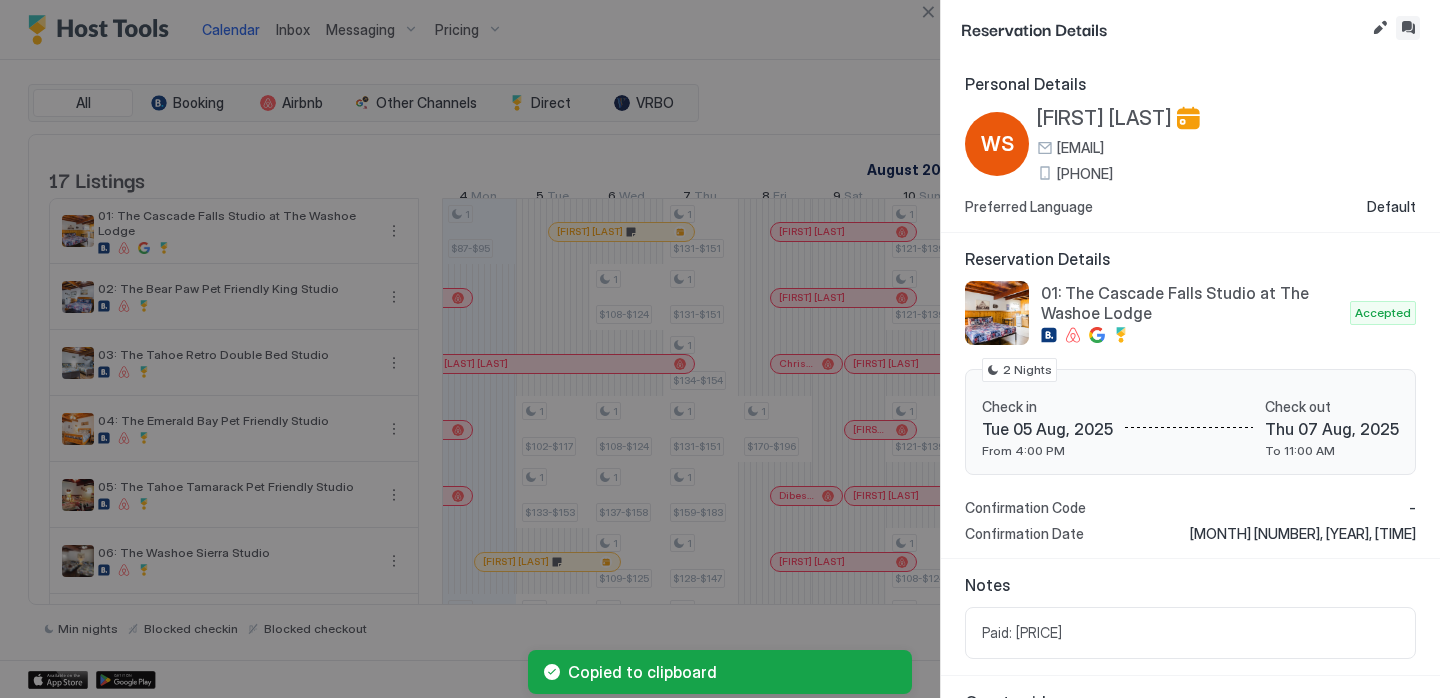 click at bounding box center [1408, 28] 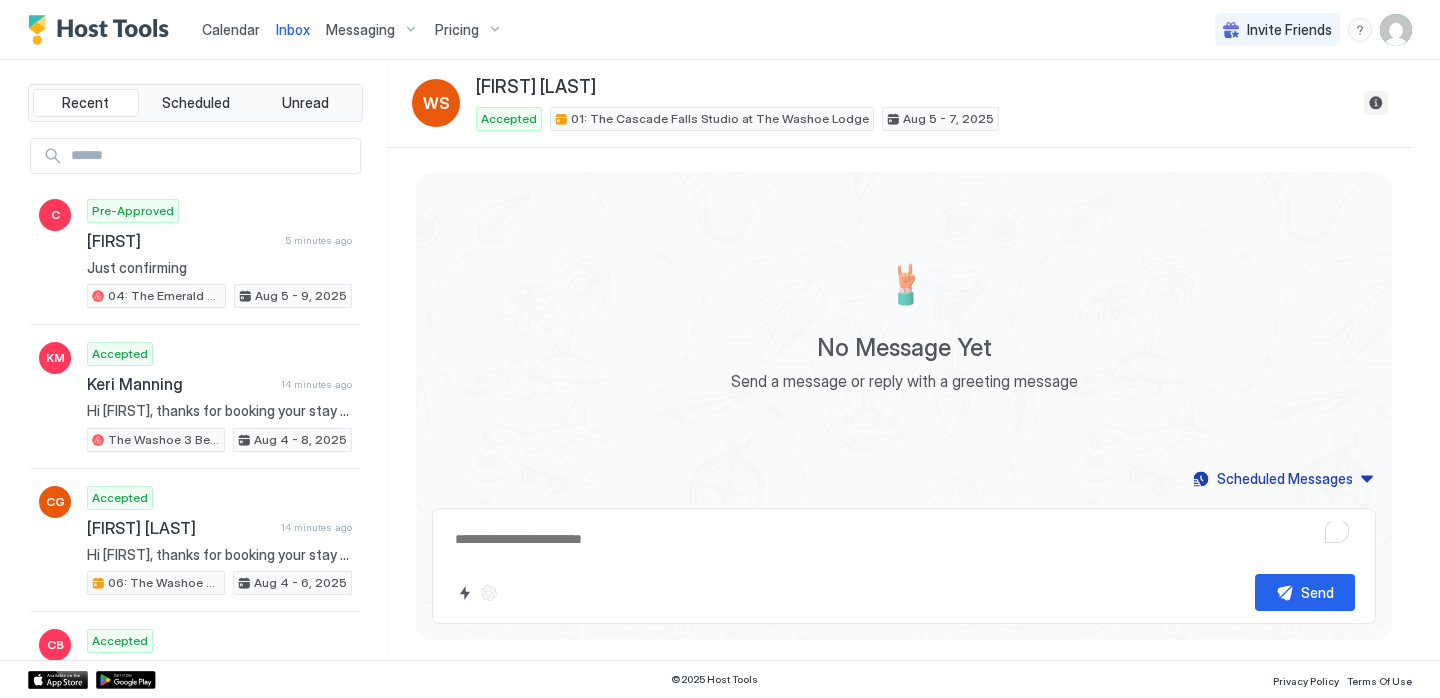 click at bounding box center [1376, 103] 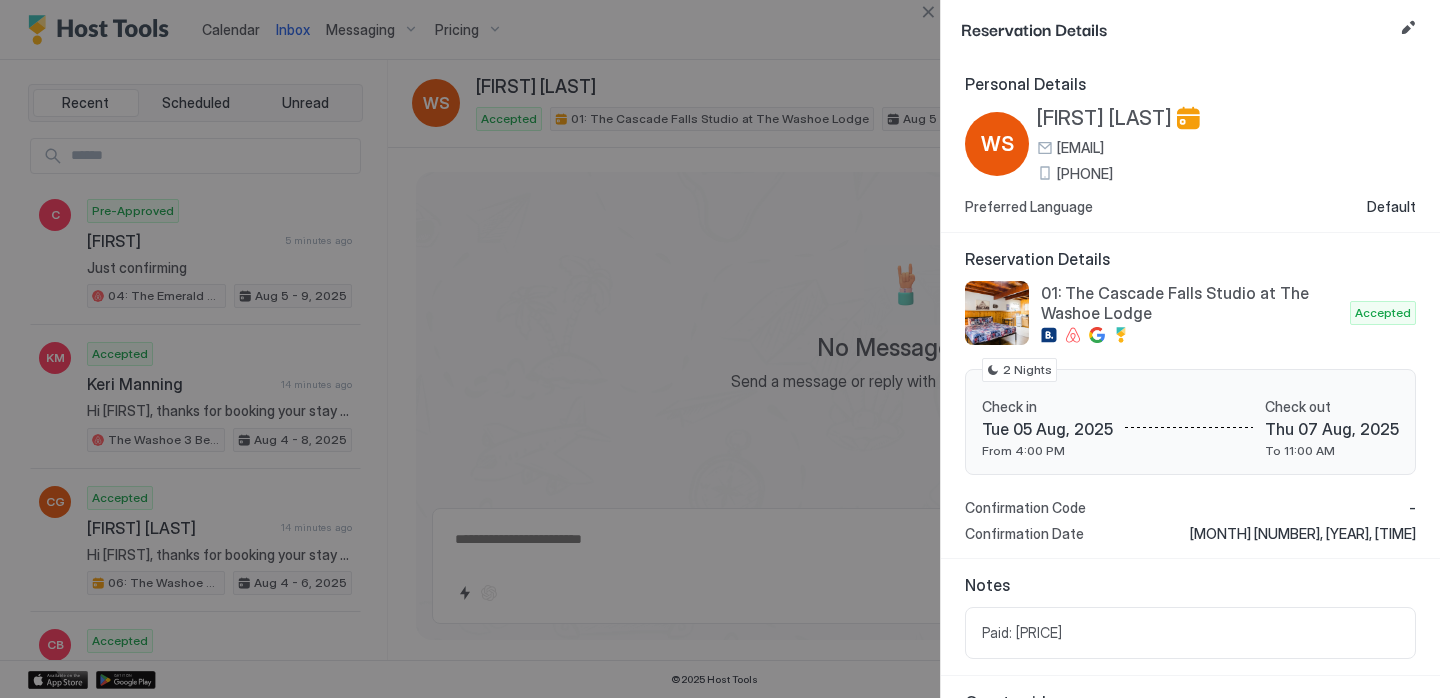 click on "[FIRST] [LAST]" at bounding box center [1104, 118] 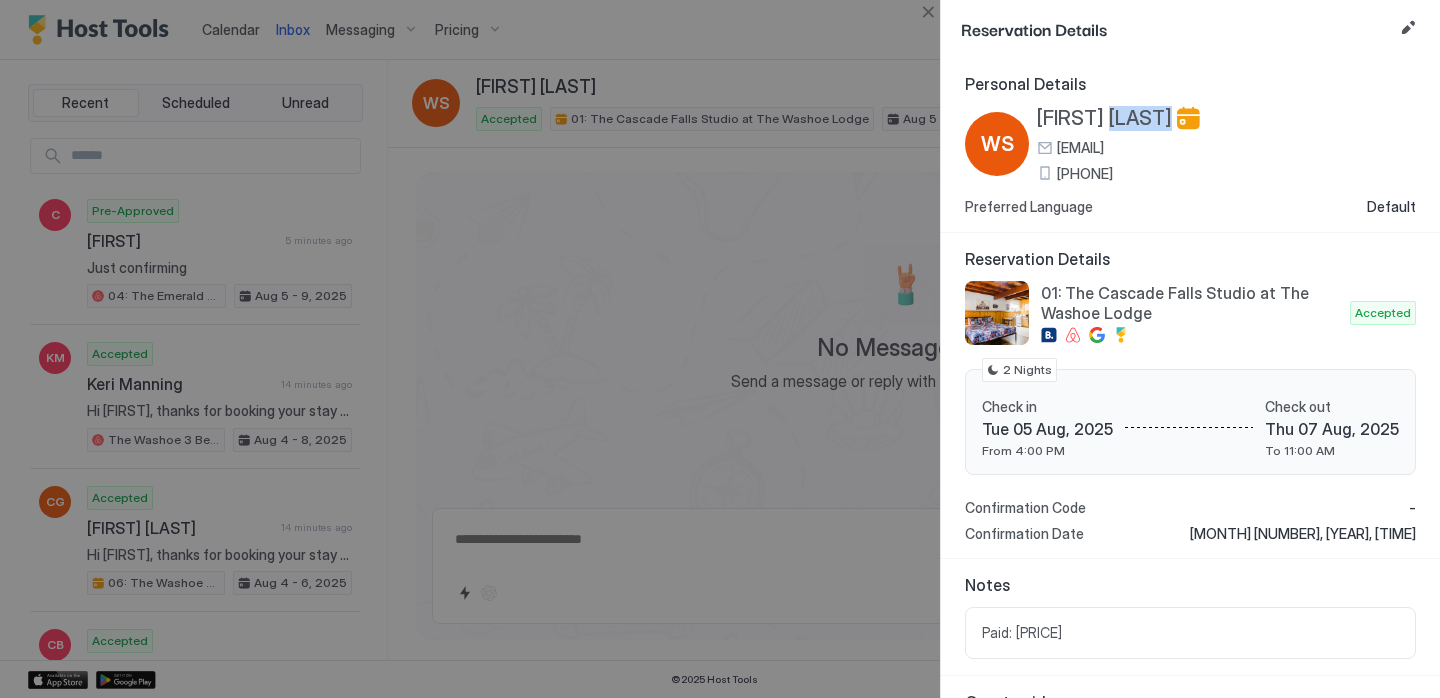 click on "[FIRST] [LAST]" at bounding box center [1104, 118] 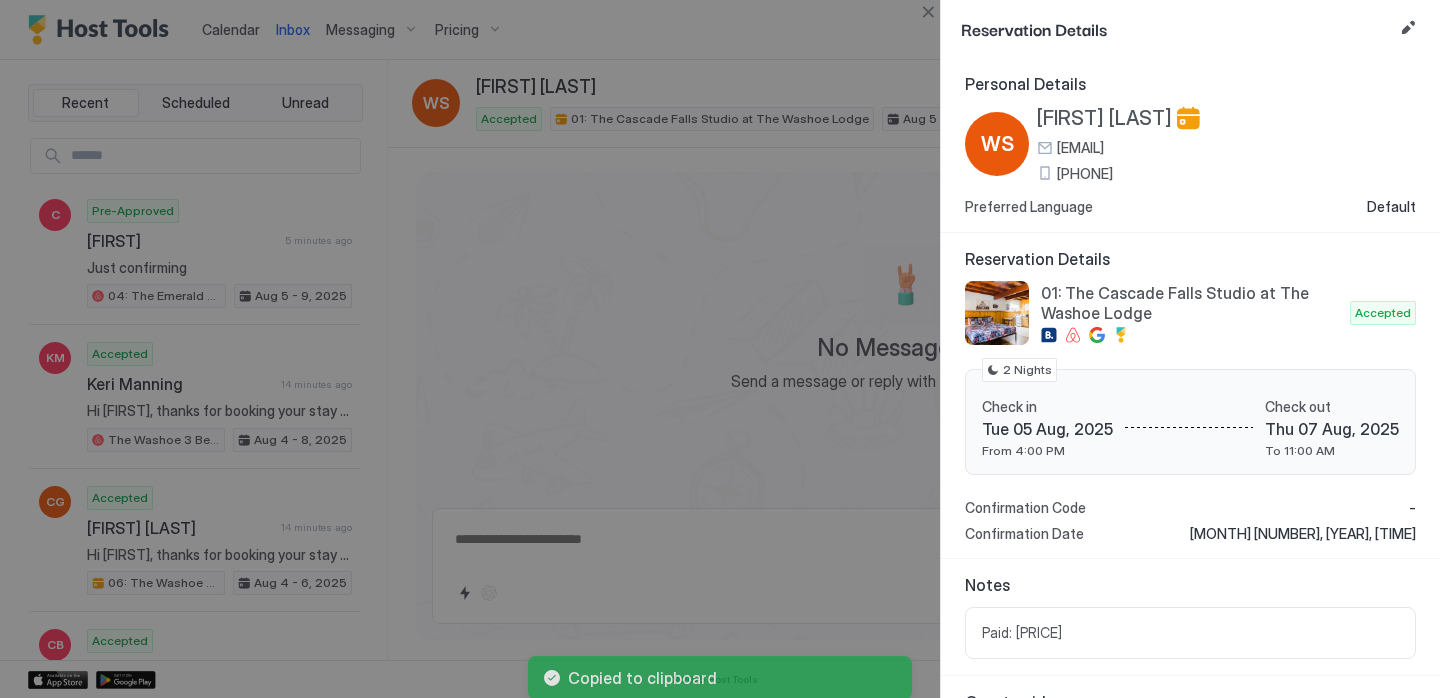 click on "[FIRST] [LAST]" at bounding box center [1104, 118] 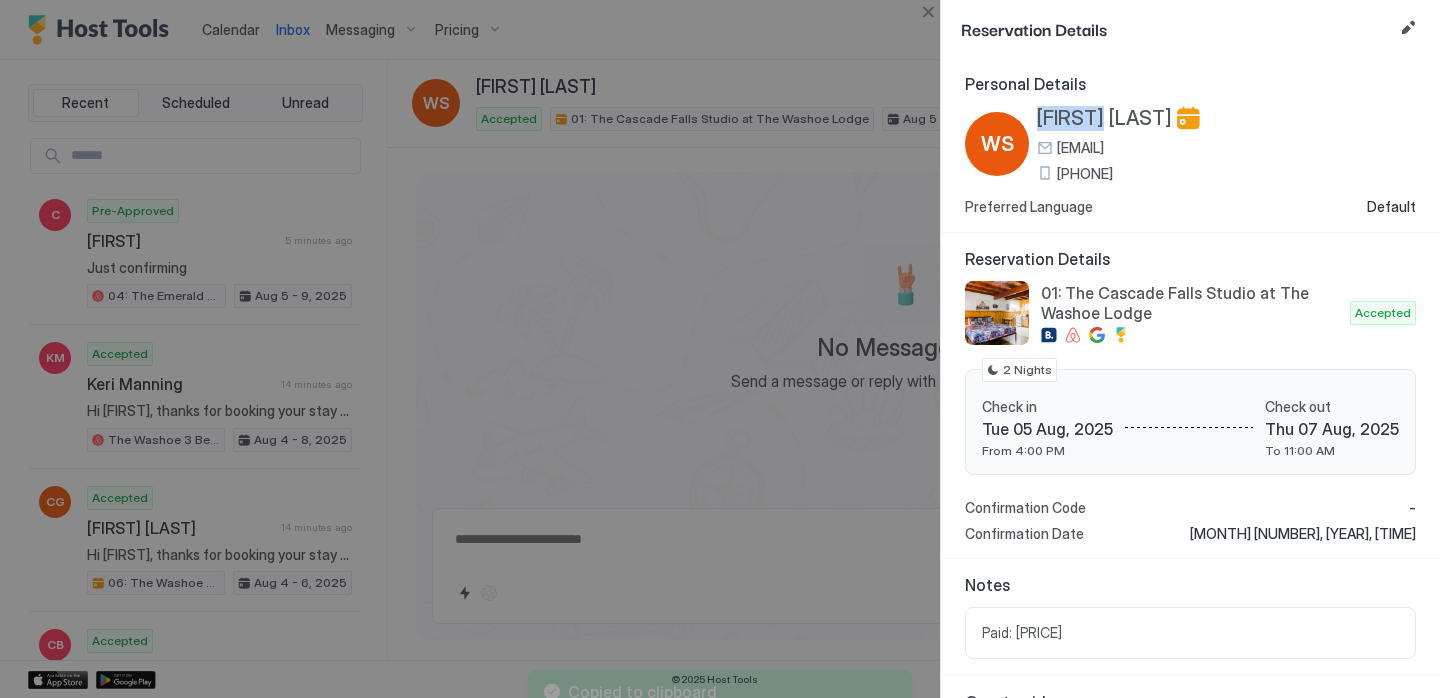 click on "[FIRST] [LAST]" at bounding box center (1104, 118) 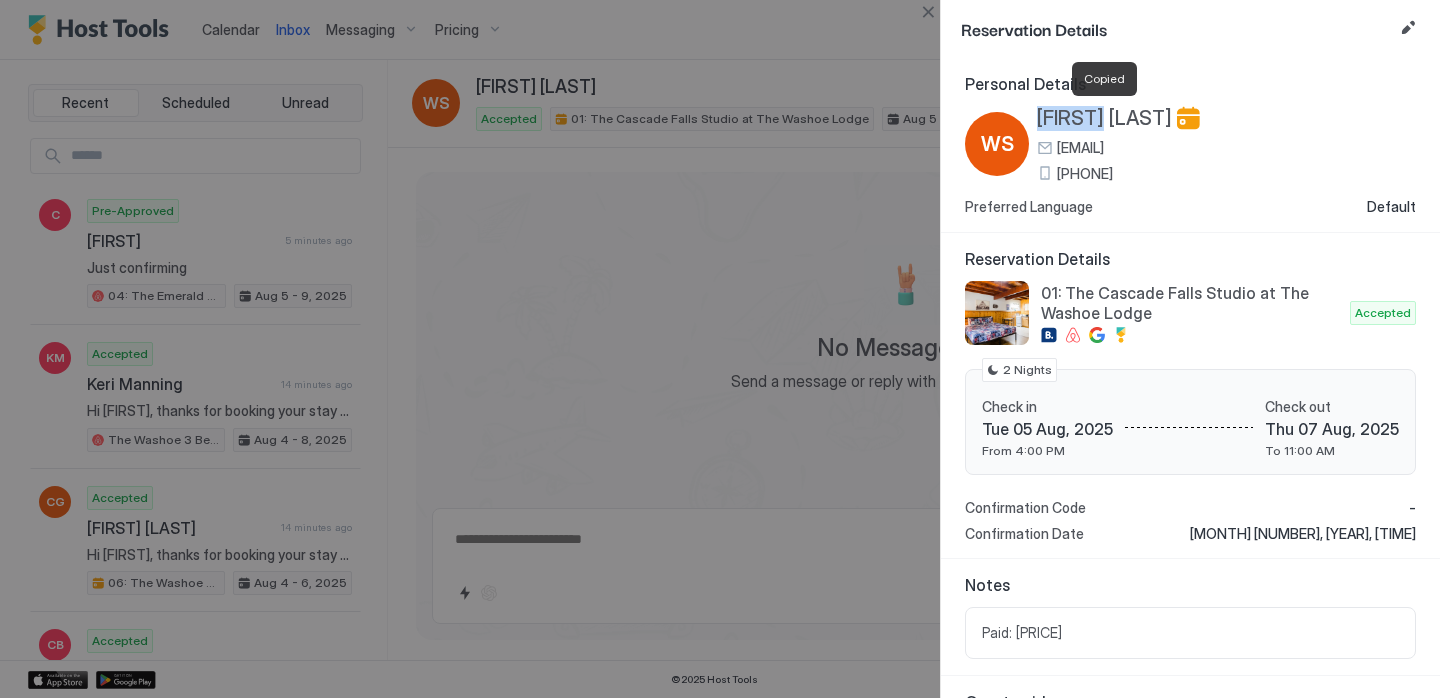 click at bounding box center [720, 349] 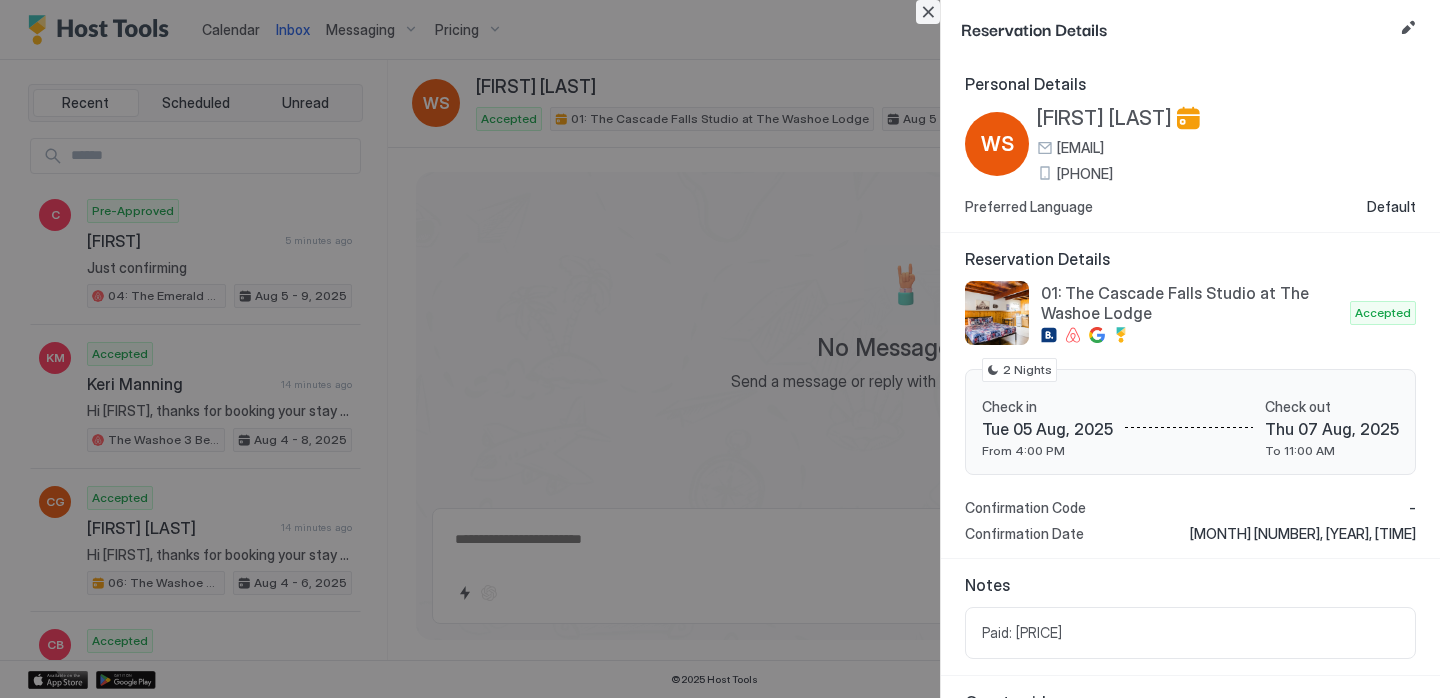 click at bounding box center [928, 12] 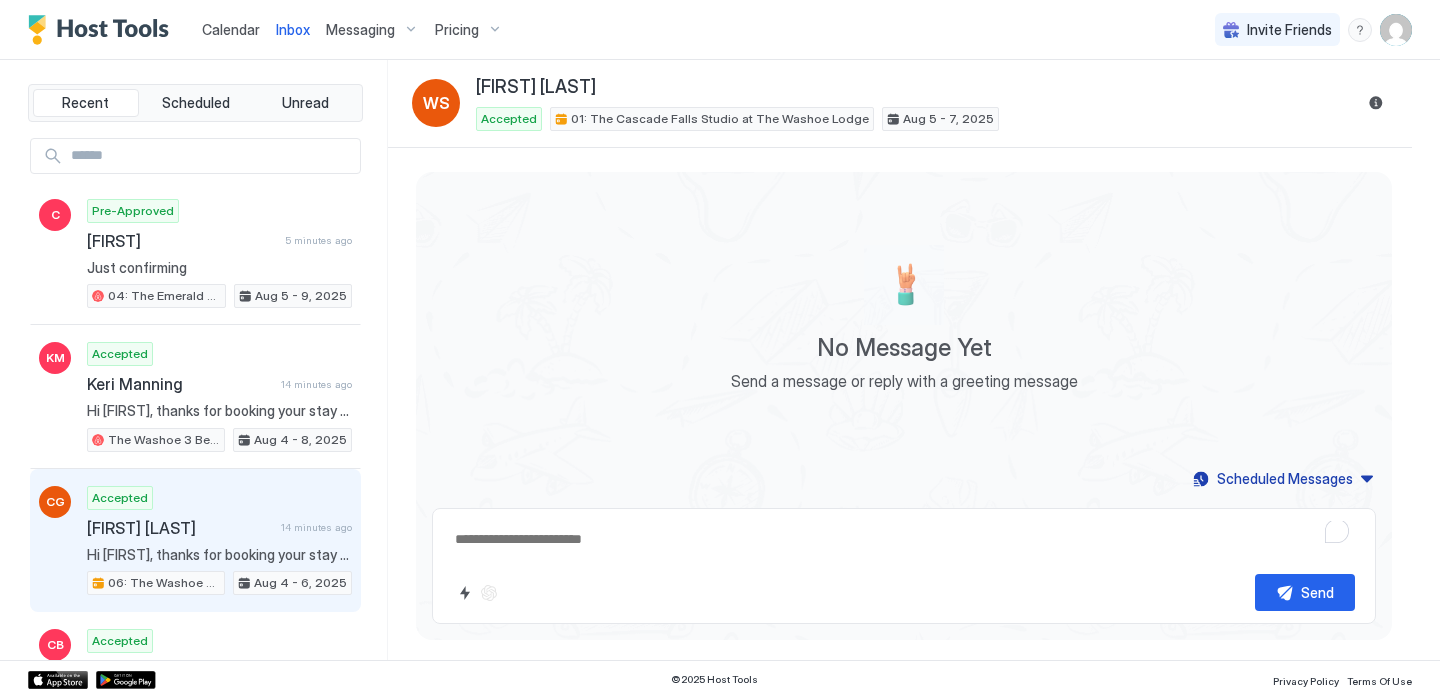 click on "Hi [FIRST], thanks for booking your stay with us!
Details of your Booking:
📍 [NUMBER] [STREET], [CITY], [STATE] [POSTAL_CODE] Unit  #[NUMBER]
🛬 Arriving today, [DATE]  after 🕓 [TIME] onwards
🛫 Departing on [DAY], [DATE] by 🕙 [TIME].
🔐 Access to the property:
You will be staying at Unit [NUMBER] and the code is [NUMBER].
The key will be in a lock box next to the door.
Please don't forget to return the key to the lock box when you leave.
🚙 Parking:
You're welcome to park right in the front of the door or any available open spot.
🌐 WiFi Credentials:
Network Name: washoe
Passcode: washoe2017
🗑️Trash:
The dumpster is located near Unit #[NUMBER]. The lock code is [NUMBER]. PLEASE MAKE SURE YOU LOCK IT!!  Bears are active and will come to the trash, let’s keep them safe by locking it.
Once you're settled in, if there is anything you have concerns or questions about, please do not hesitate to contact us on this message thread or call us at [PHONE].
Have a lovely stay!" at bounding box center [219, 555] 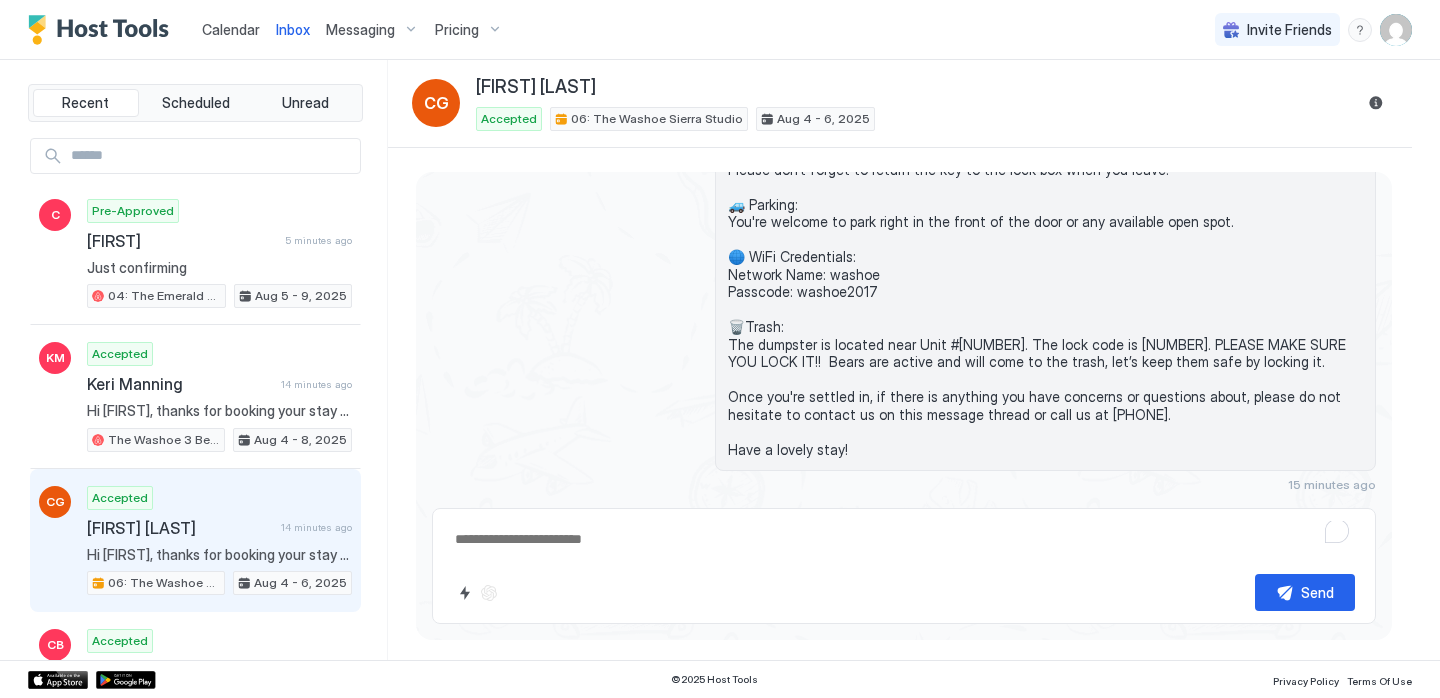 scroll, scrollTop: 0, scrollLeft: 0, axis: both 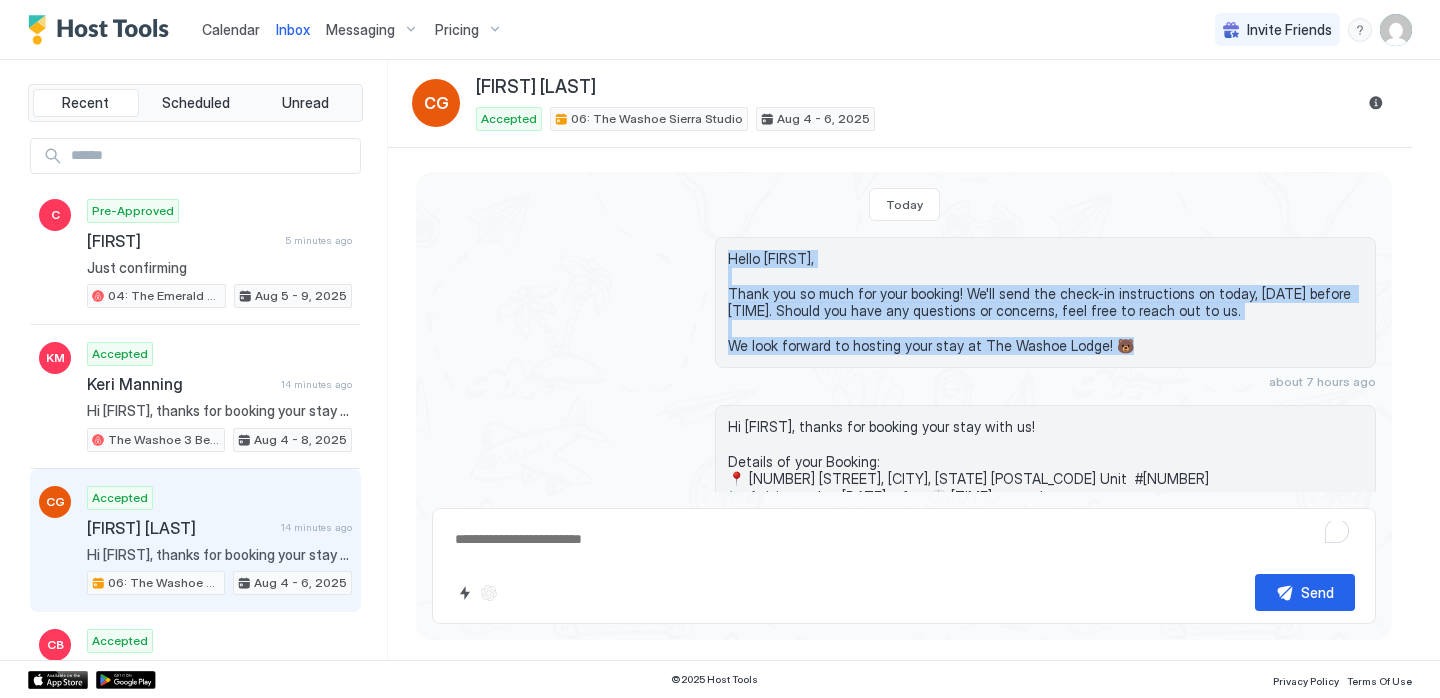 drag, startPoint x: 1126, startPoint y: 349, endPoint x: 719, endPoint y: 251, distance: 418.6323 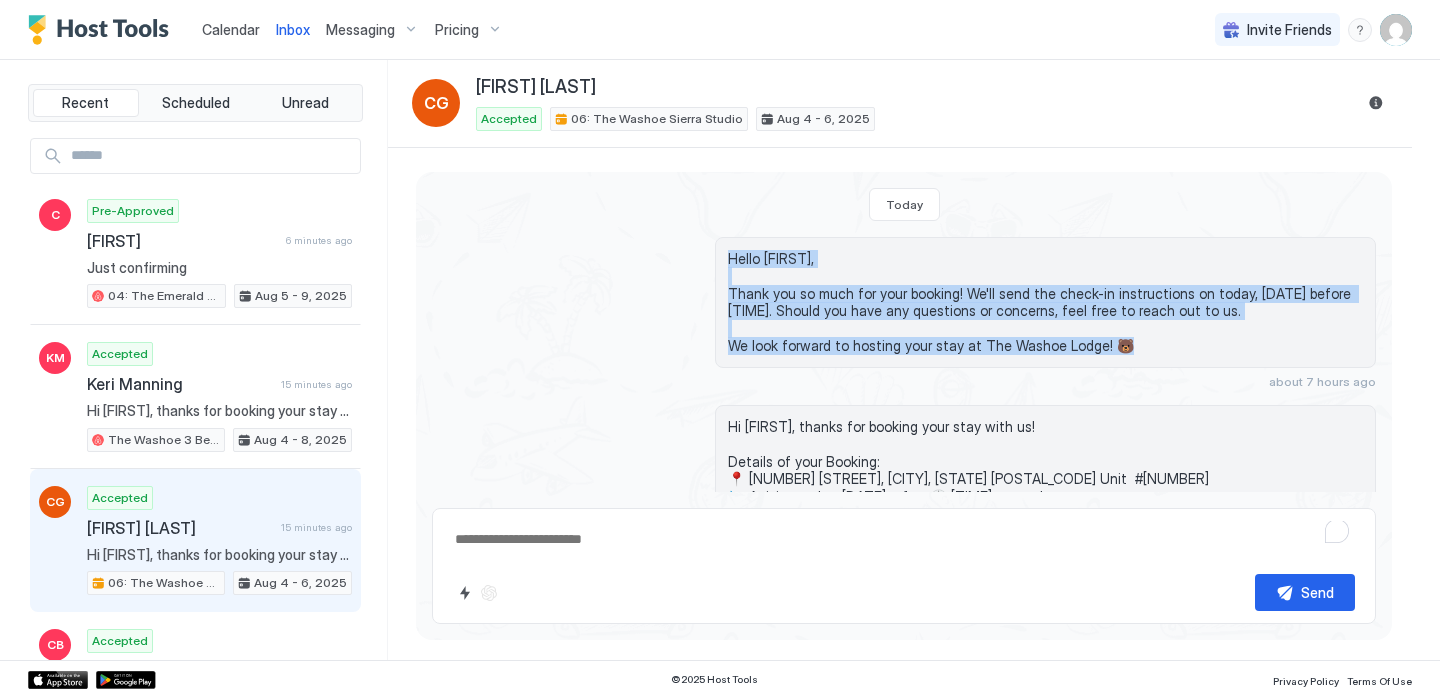 click on "Calendar" at bounding box center (231, 29) 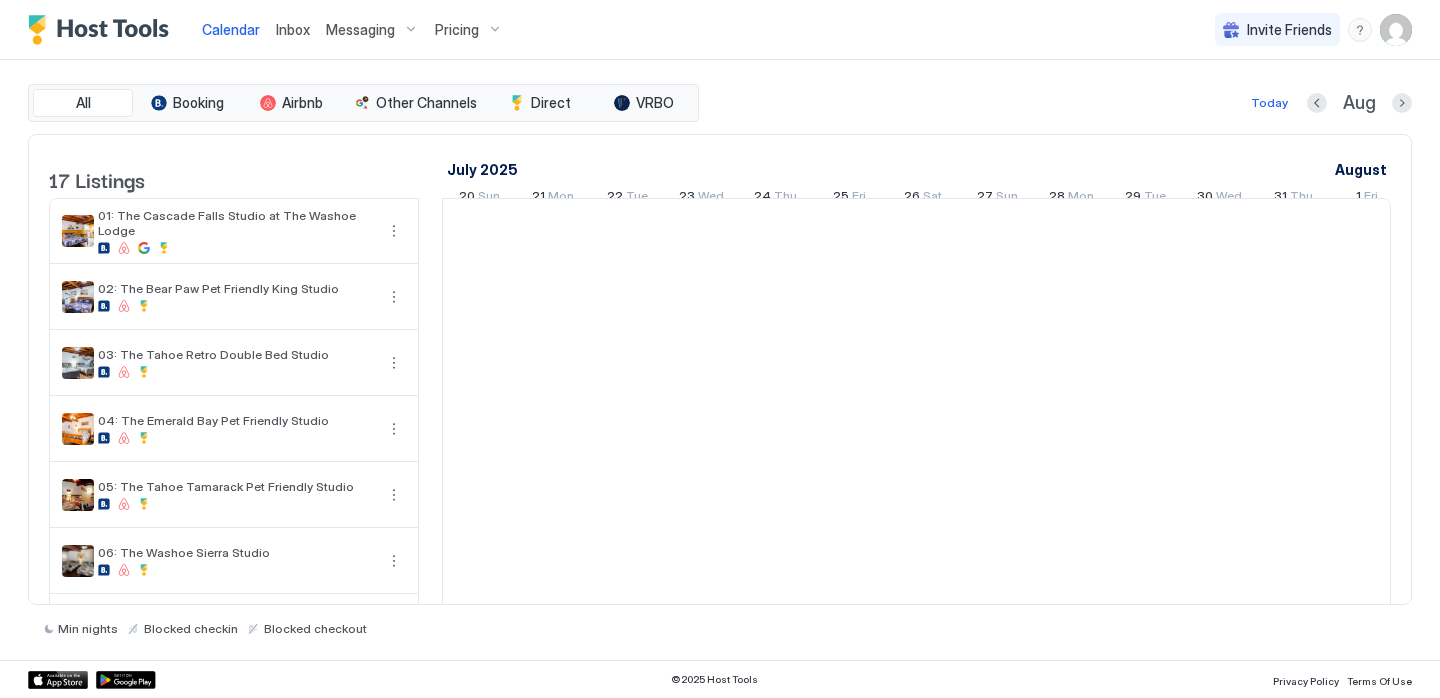 scroll, scrollTop: 0, scrollLeft: 1111, axis: horizontal 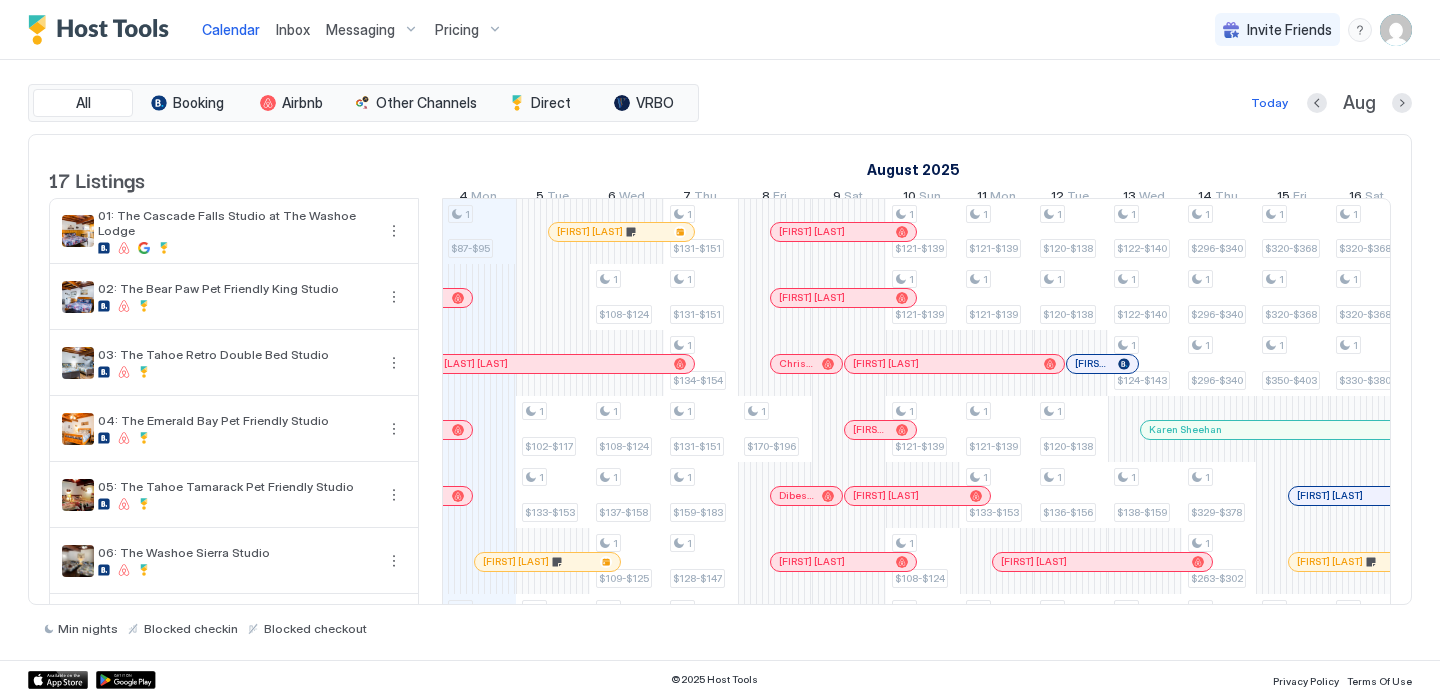 click on "[FIRST] [LAST]" at bounding box center [621, 232] 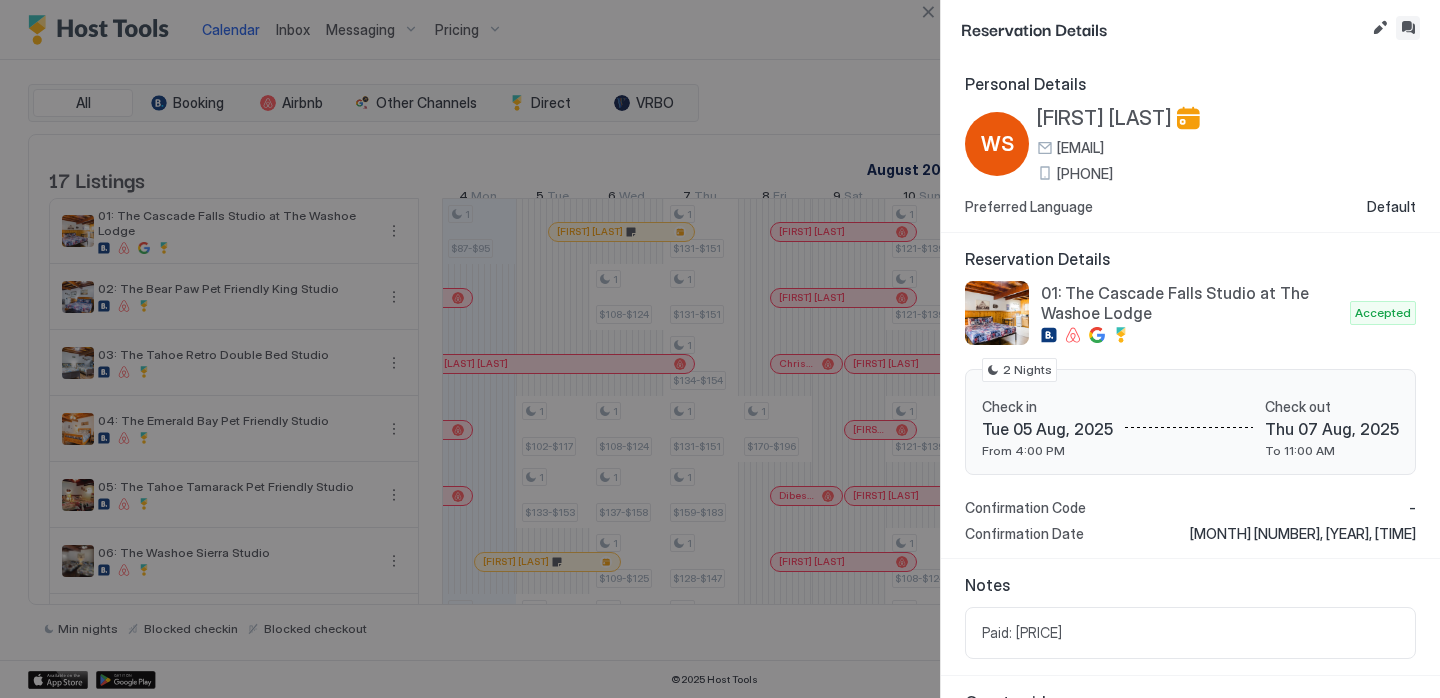 click at bounding box center (1408, 28) 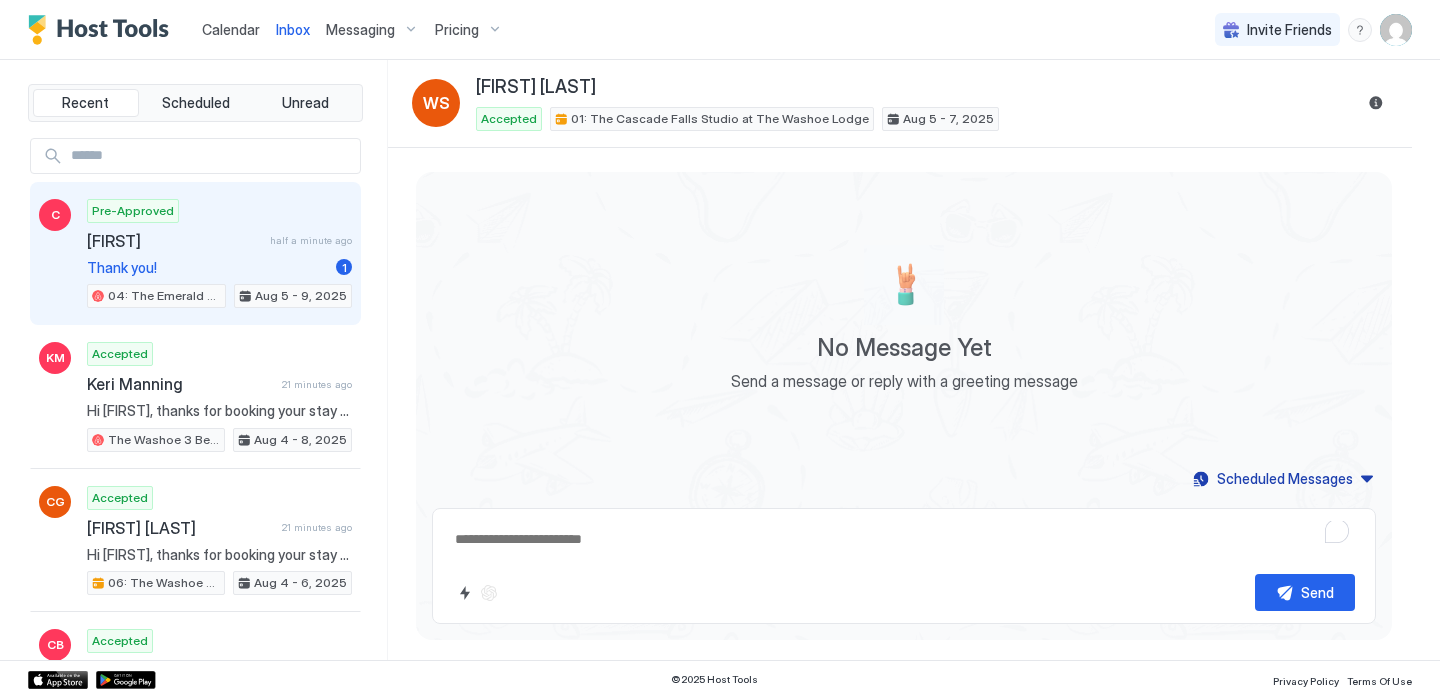 click on "Pre-Approved Chase [TIME] ago Thank you! 1 04: The Emerald Bay Pet Friendly Studio [DATE] - [DATE], [YEAR]" at bounding box center (219, 254) 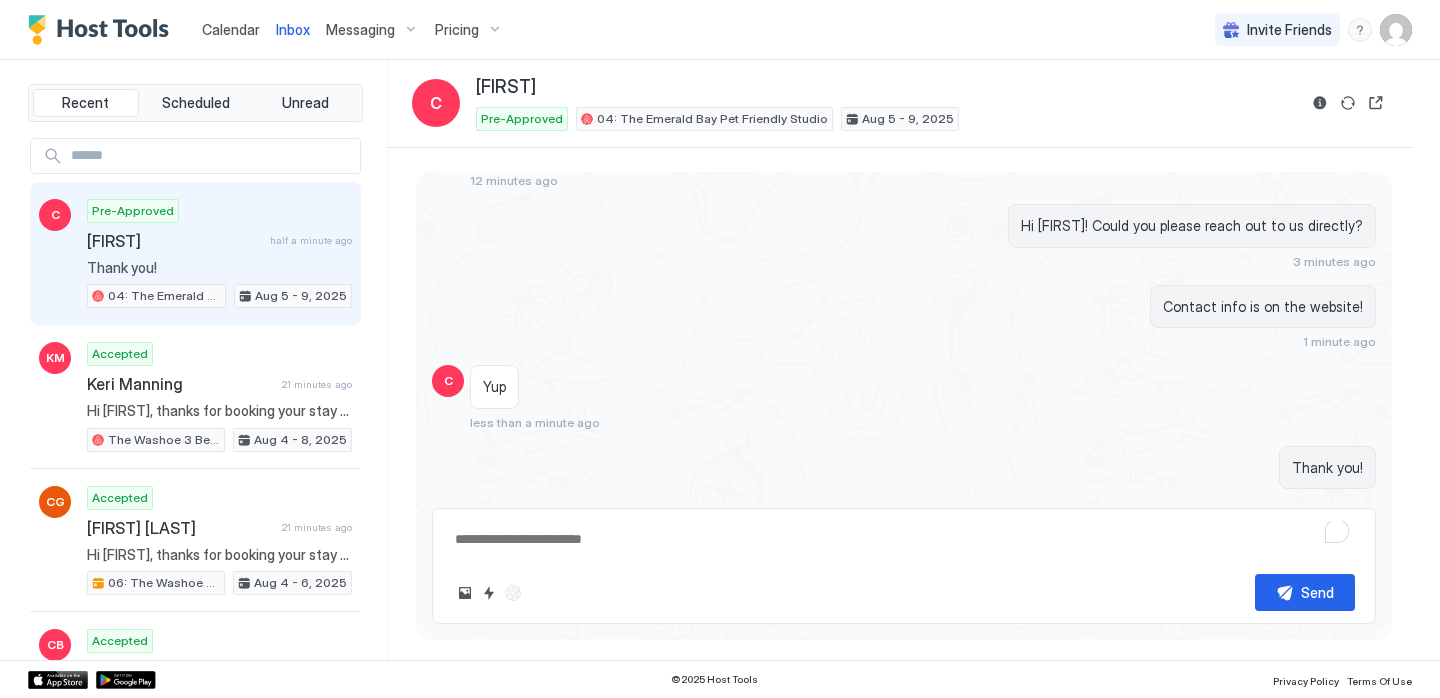 scroll, scrollTop: 713, scrollLeft: 0, axis: vertical 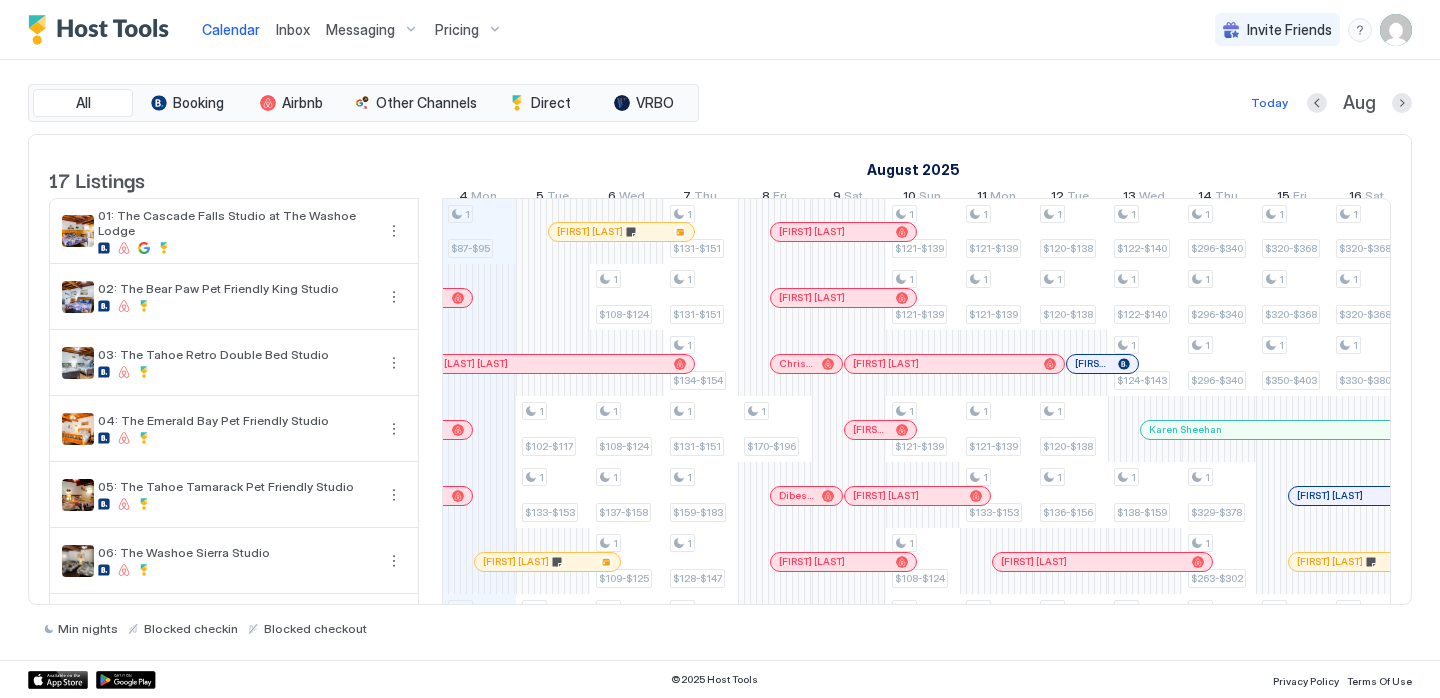 click at bounding box center (0, 0) 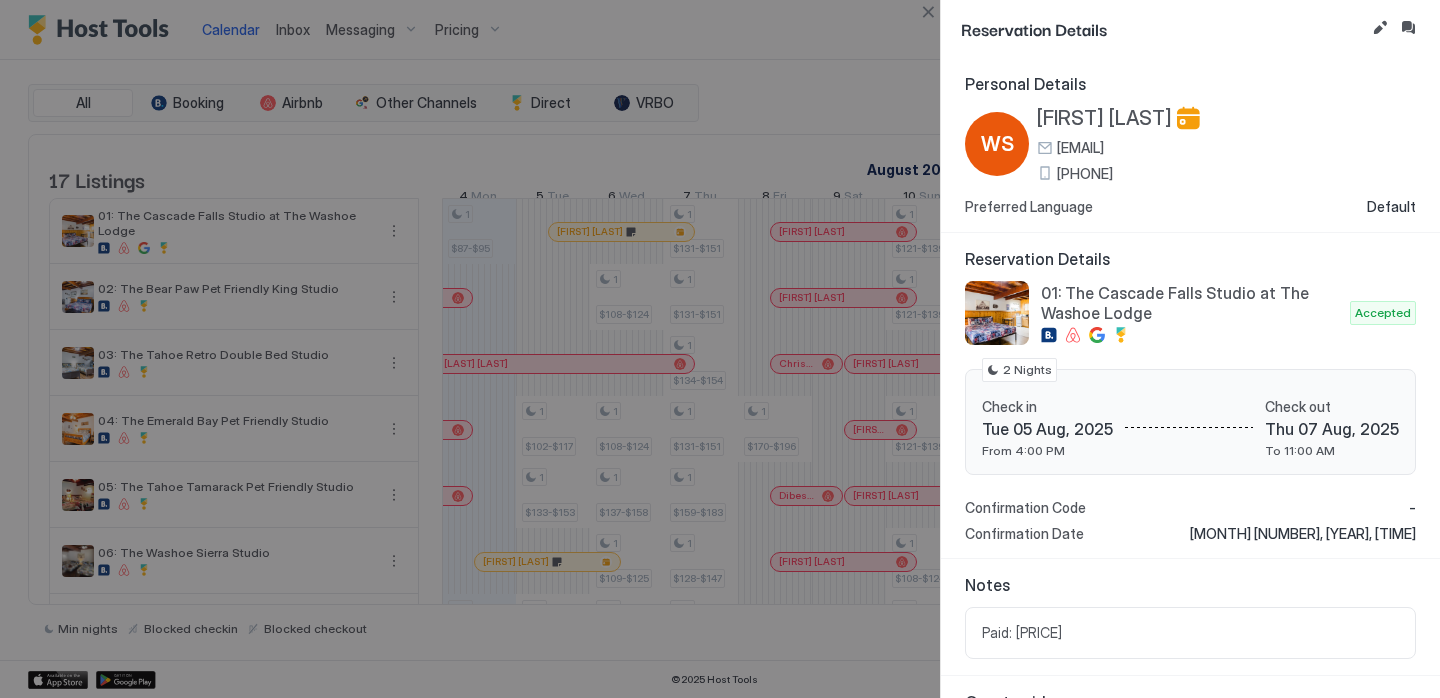 click on "[PHONE]" at bounding box center (1085, 174) 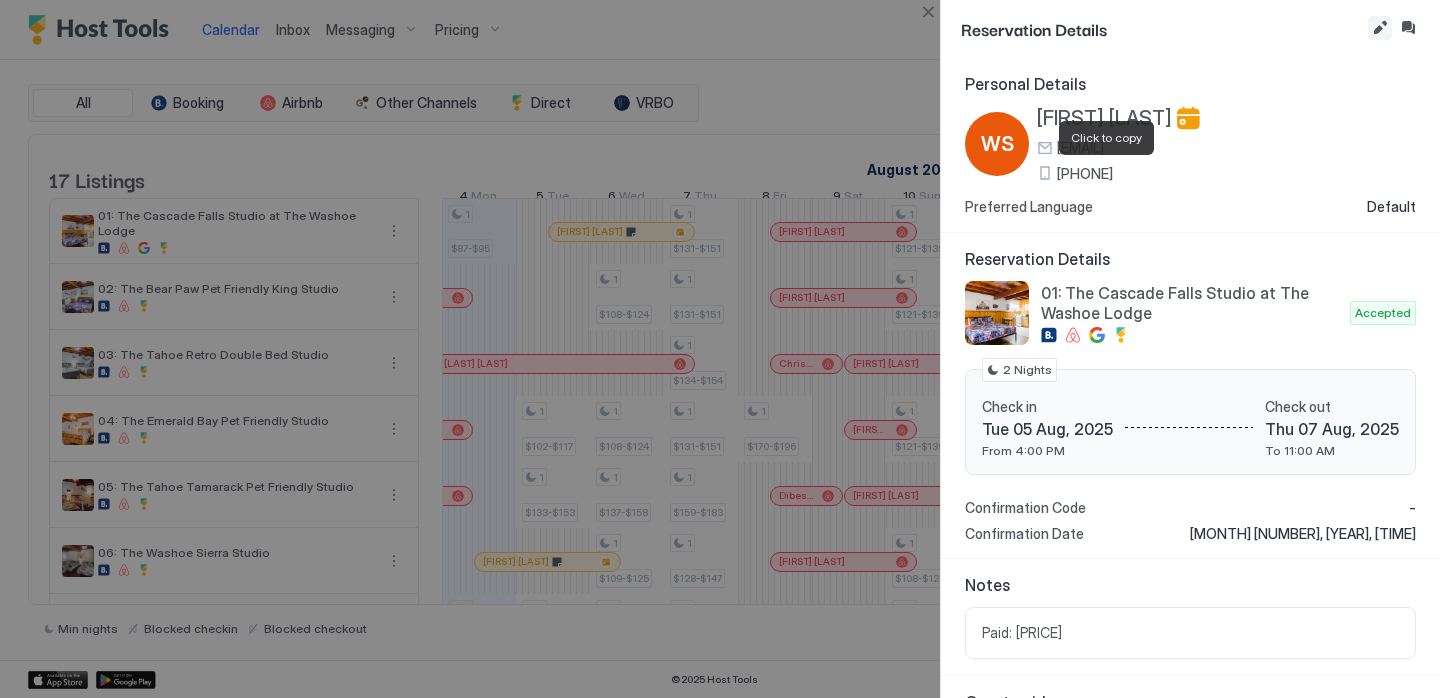 click at bounding box center (1408, 28) 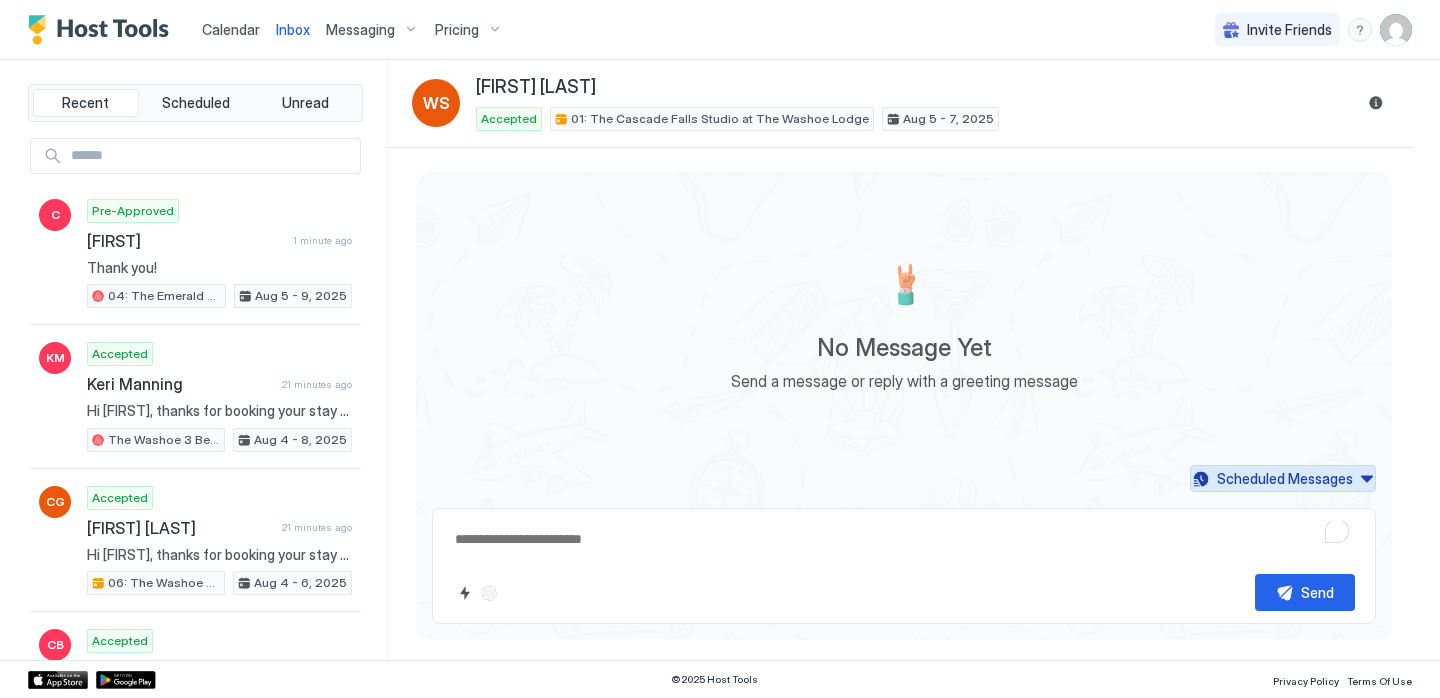 click on "Scheduled Messages" at bounding box center (1285, 478) 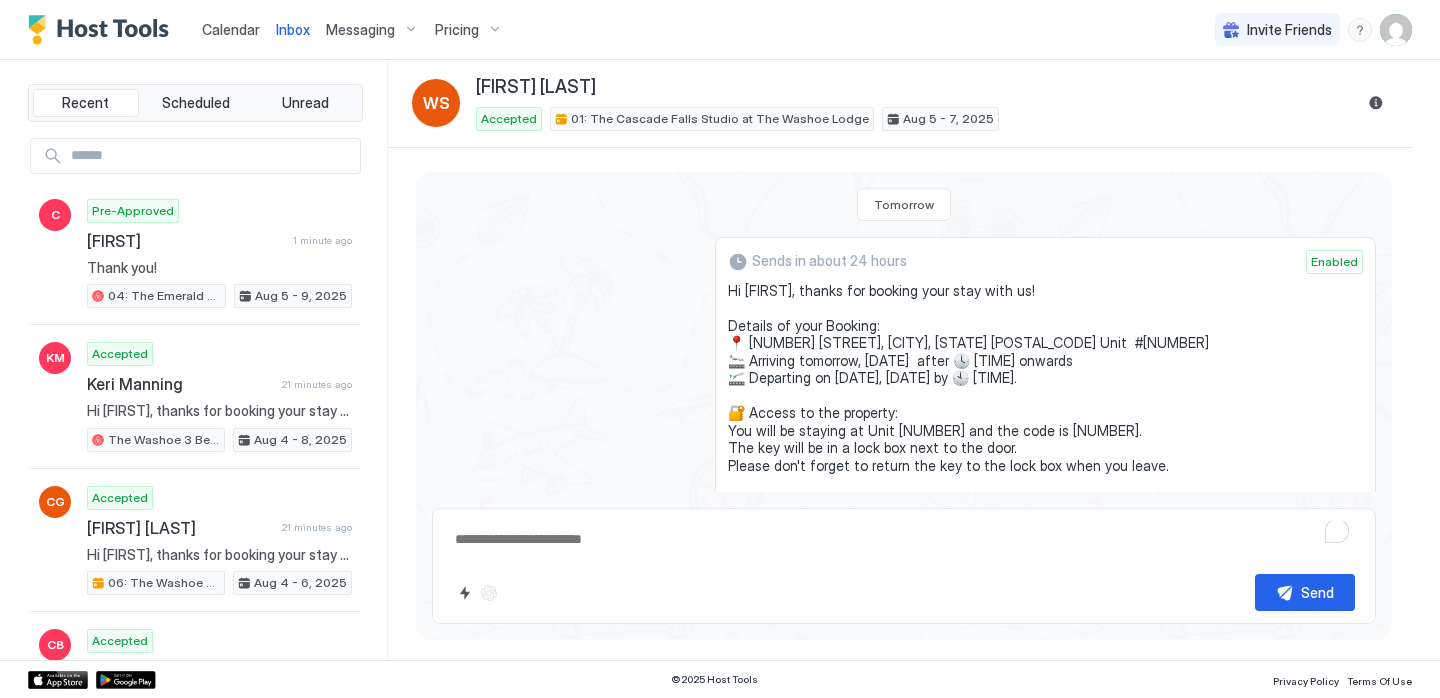scroll, scrollTop: 382, scrollLeft: 0, axis: vertical 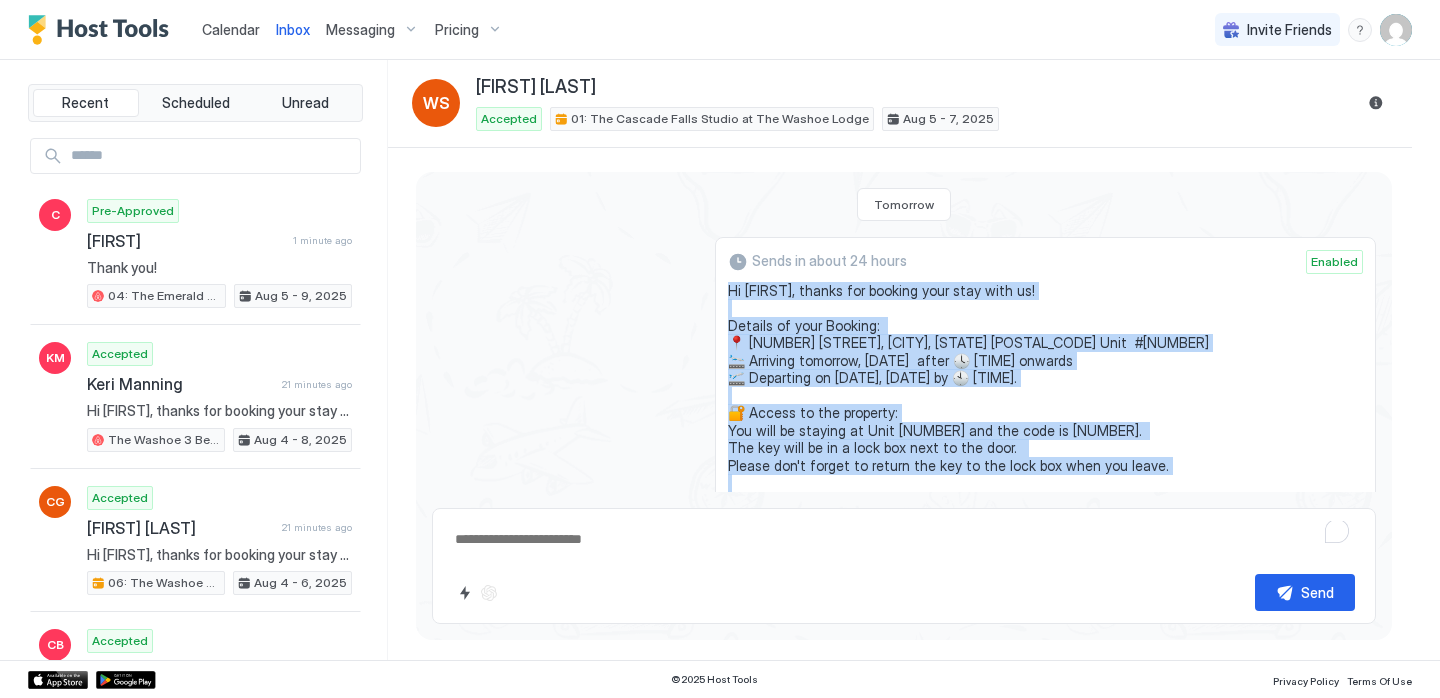 drag, startPoint x: 838, startPoint y: 359, endPoint x: 723, endPoint y: 291, distance: 133.60014 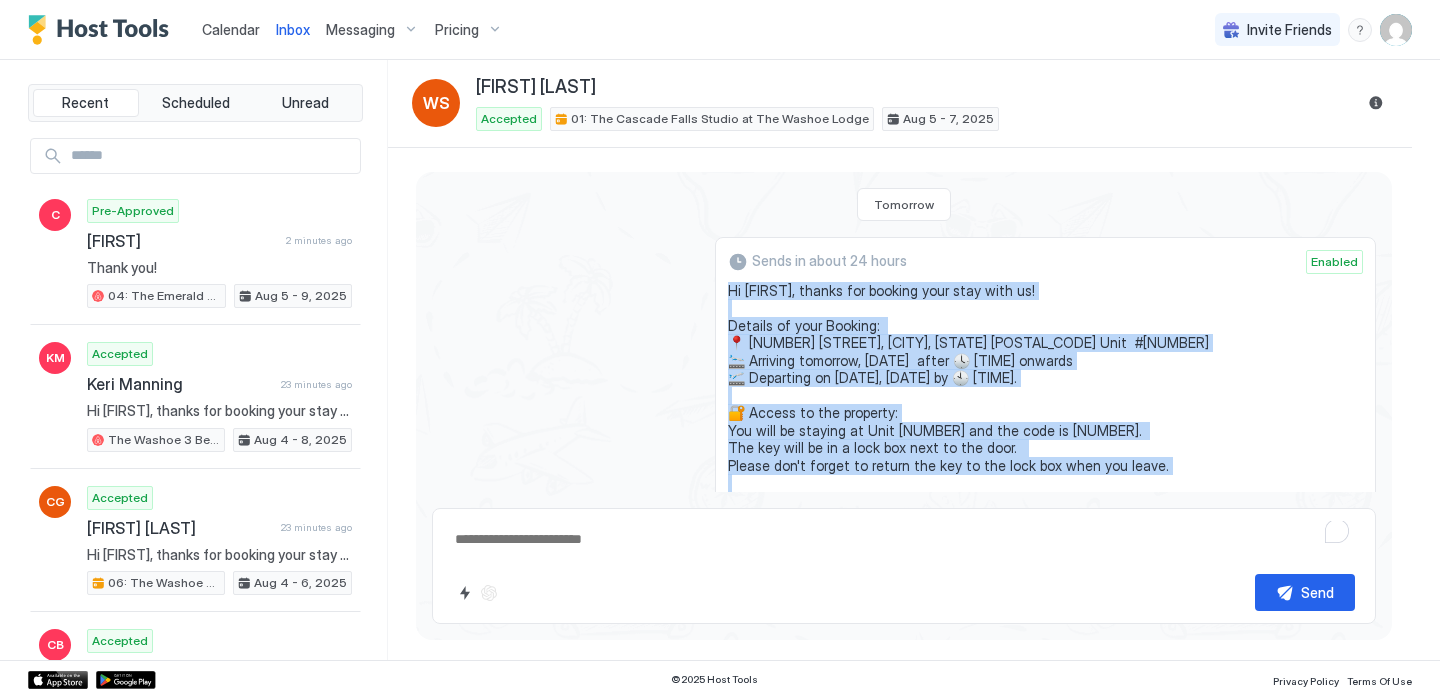 click on "Calendar" at bounding box center [231, 29] 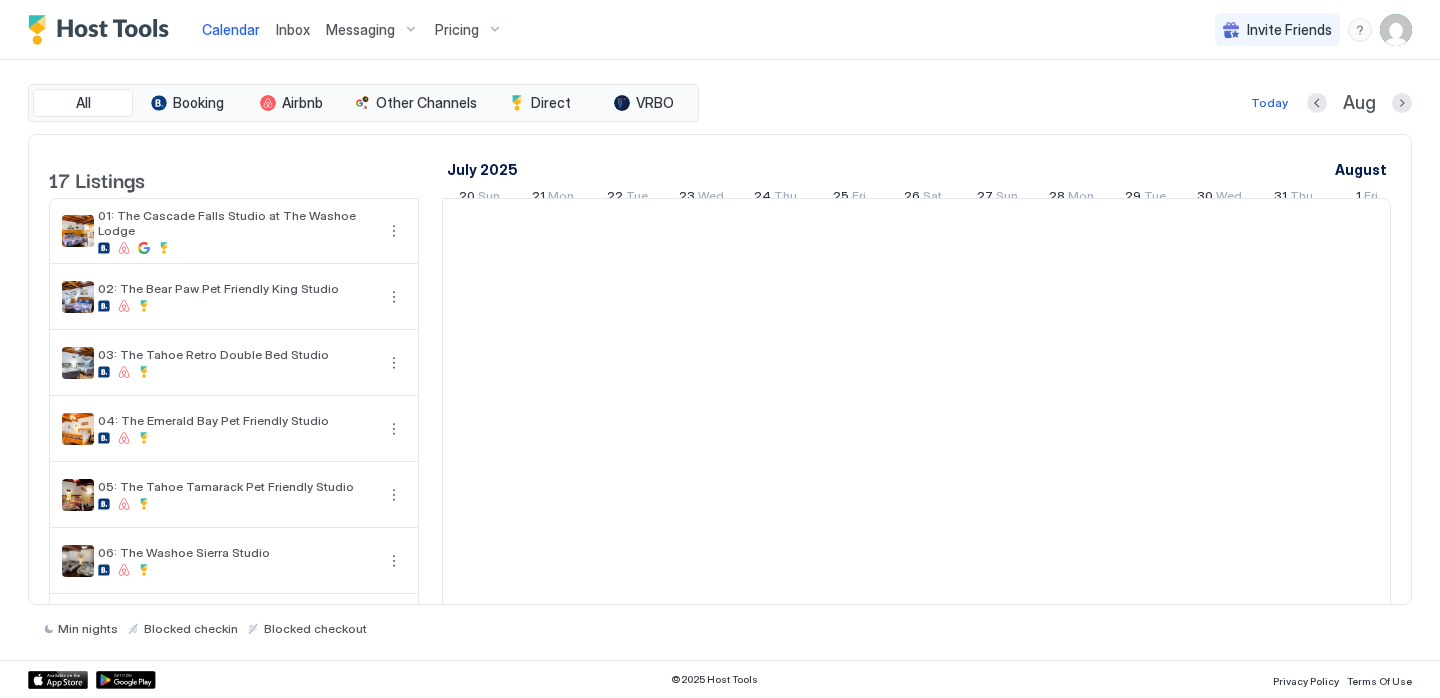 scroll, scrollTop: 0, scrollLeft: 1111, axis: horizontal 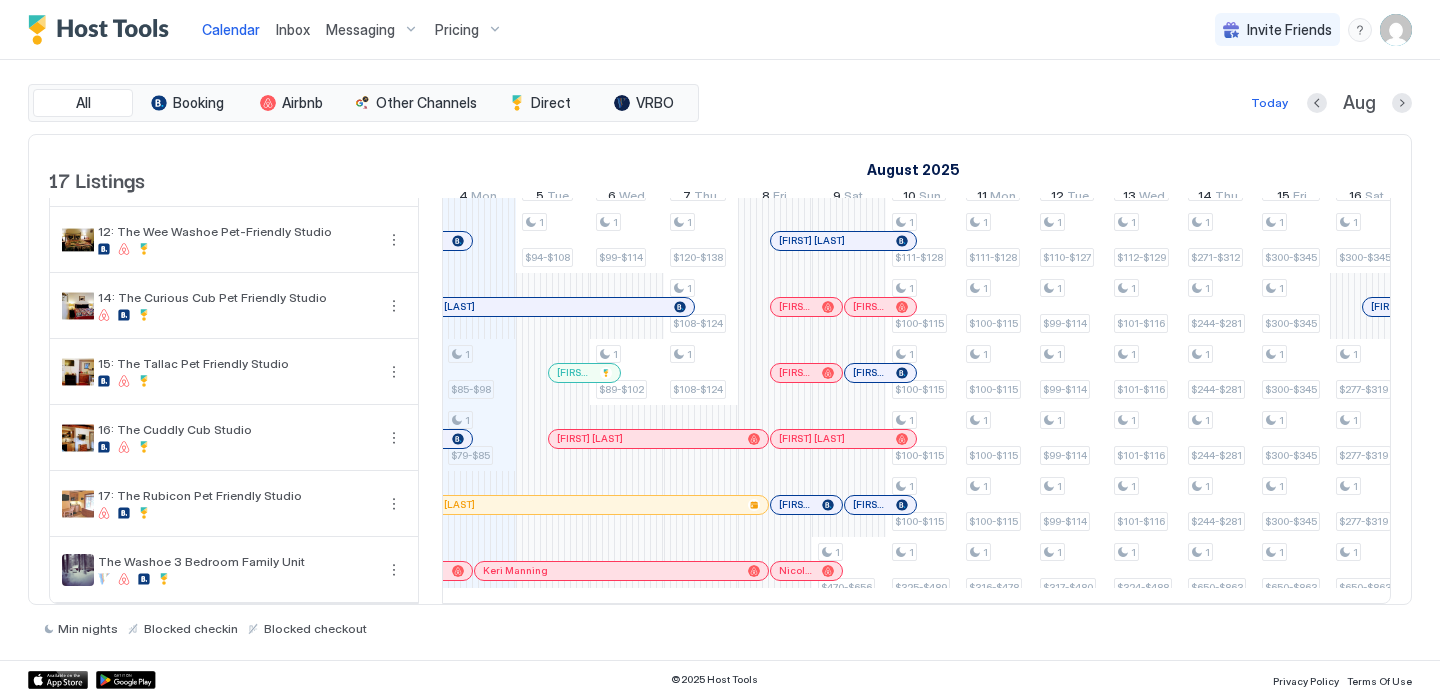 click on "[FIRST] [LAST]" at bounding box center (584, 373) 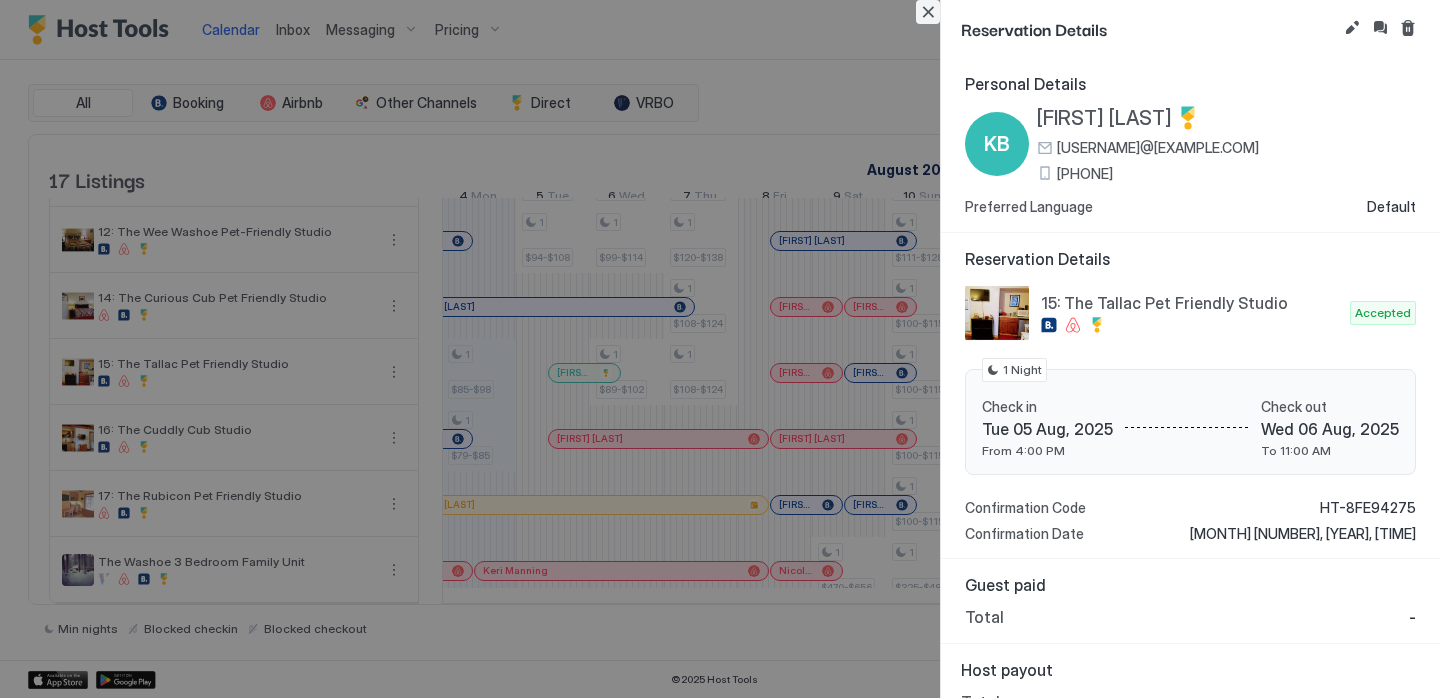 click at bounding box center [928, 12] 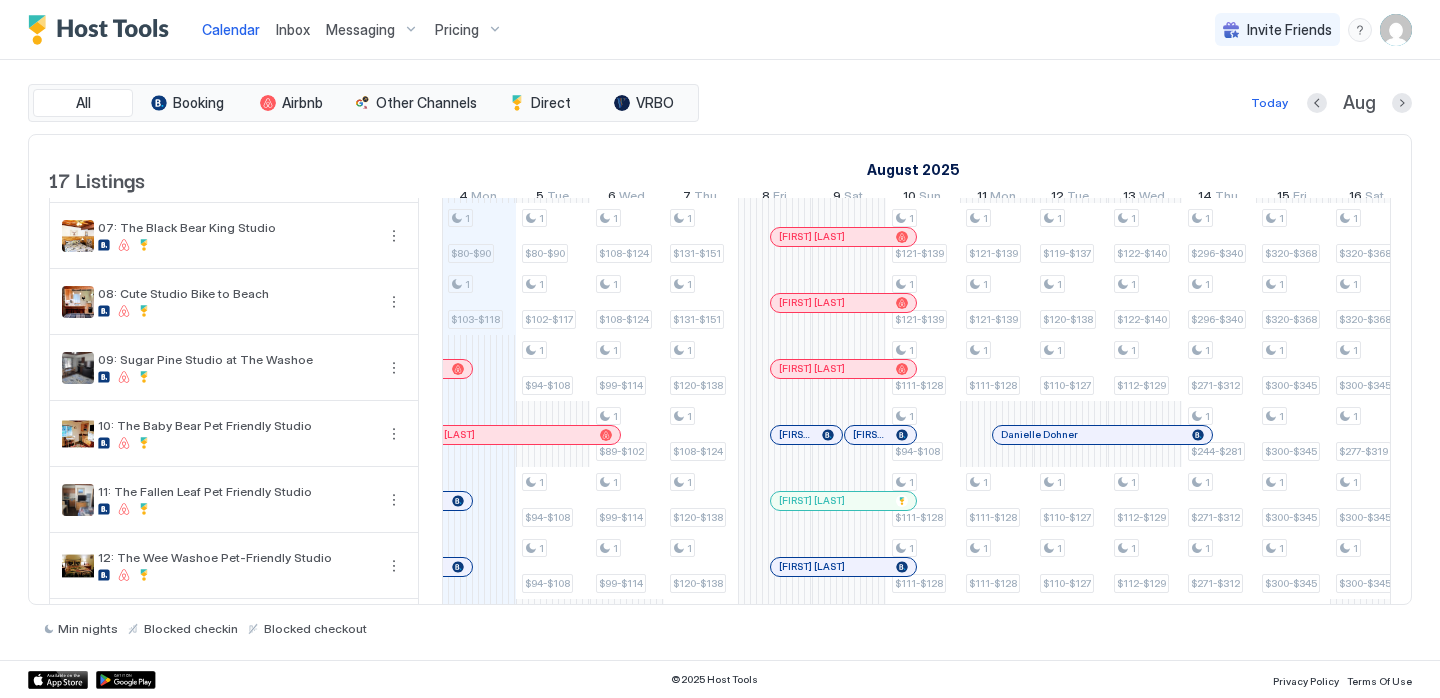 scroll, scrollTop: 407, scrollLeft: 0, axis: vertical 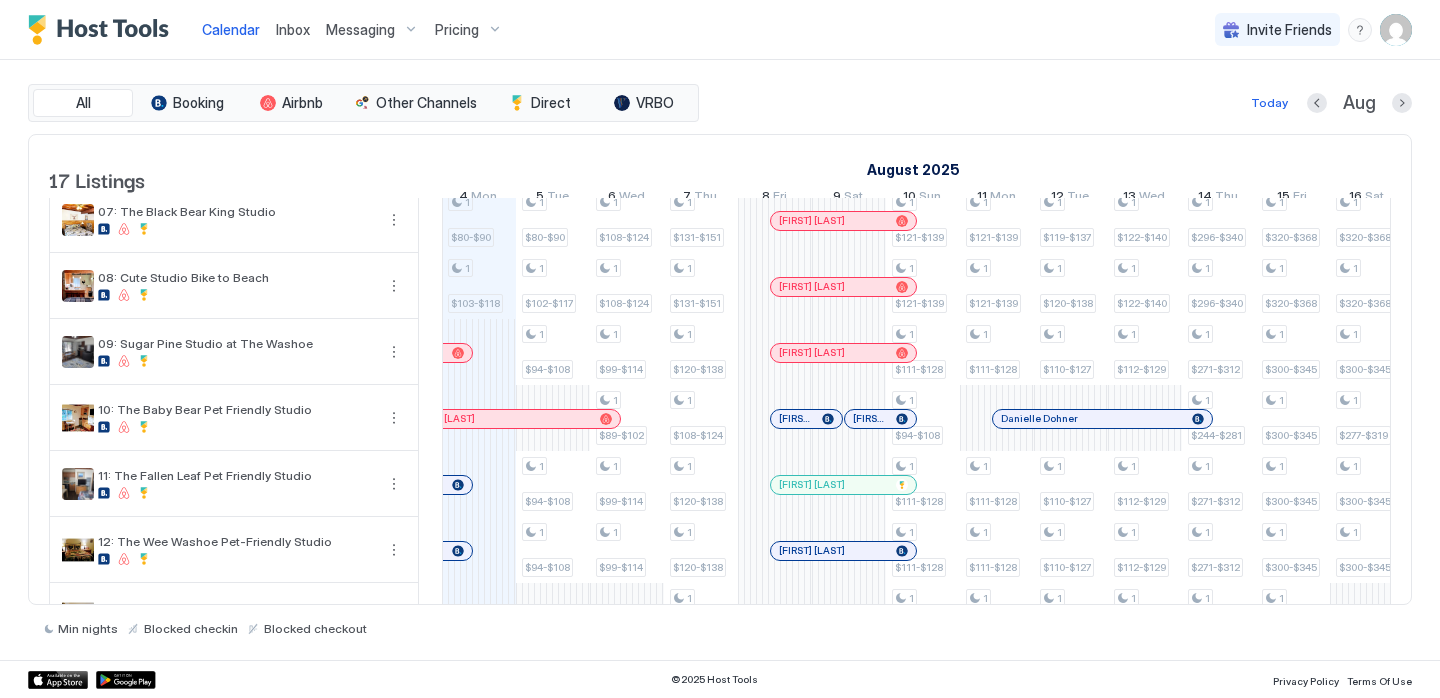 click at bounding box center [0, 0] 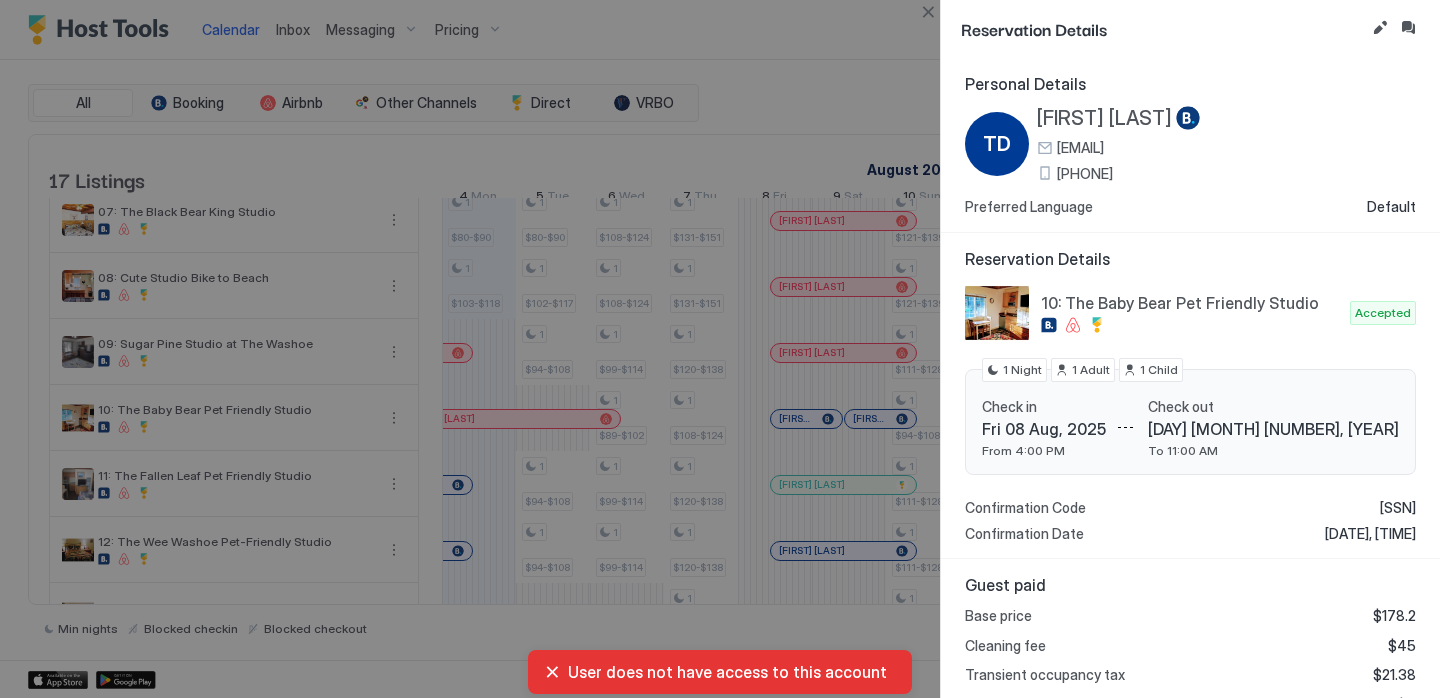 click on "[PHONE]" at bounding box center (1085, 174) 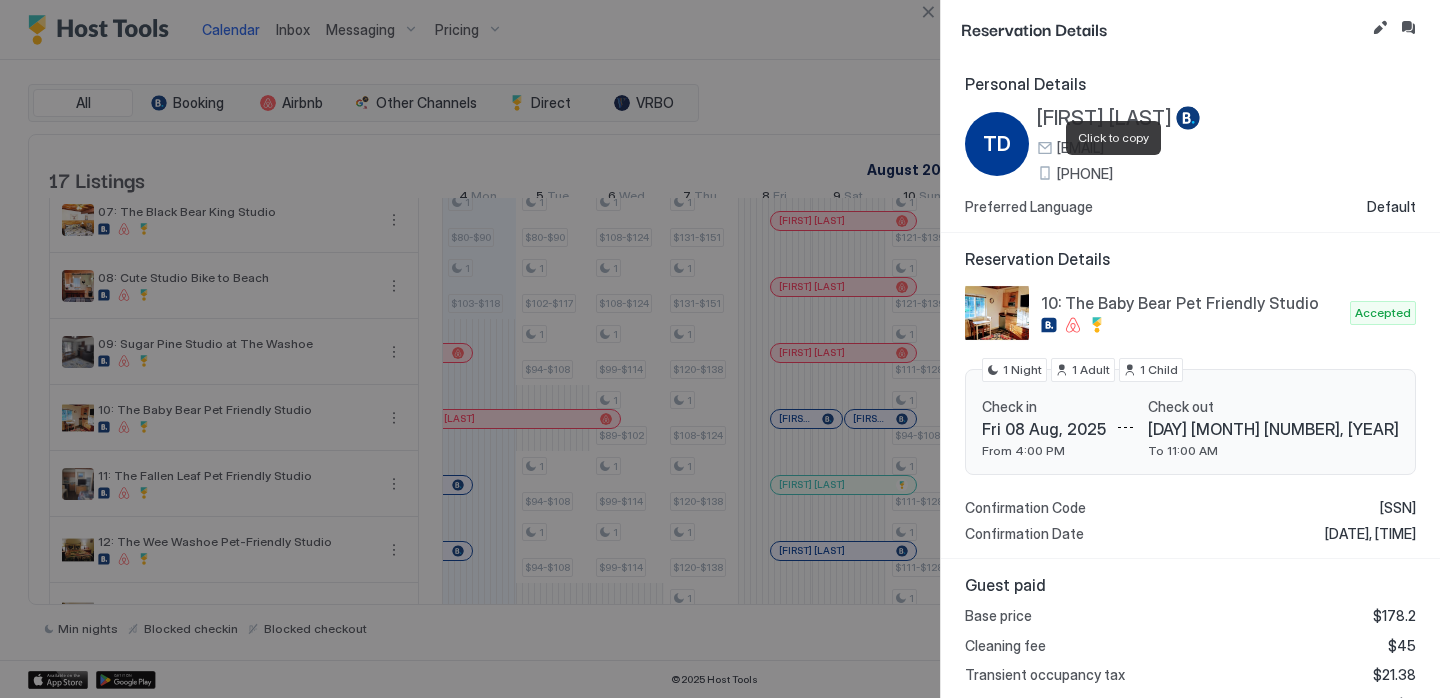 click at bounding box center [928, 12] 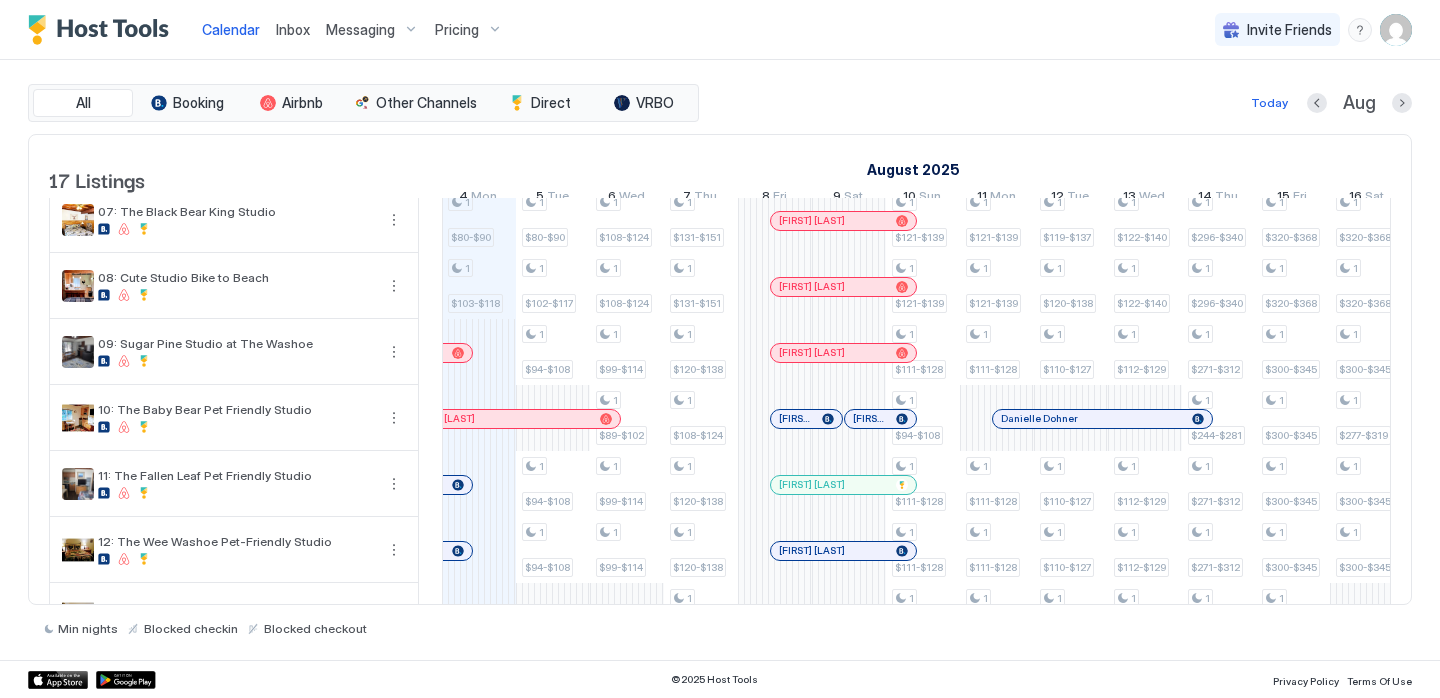 scroll, scrollTop: 524, scrollLeft: 0, axis: vertical 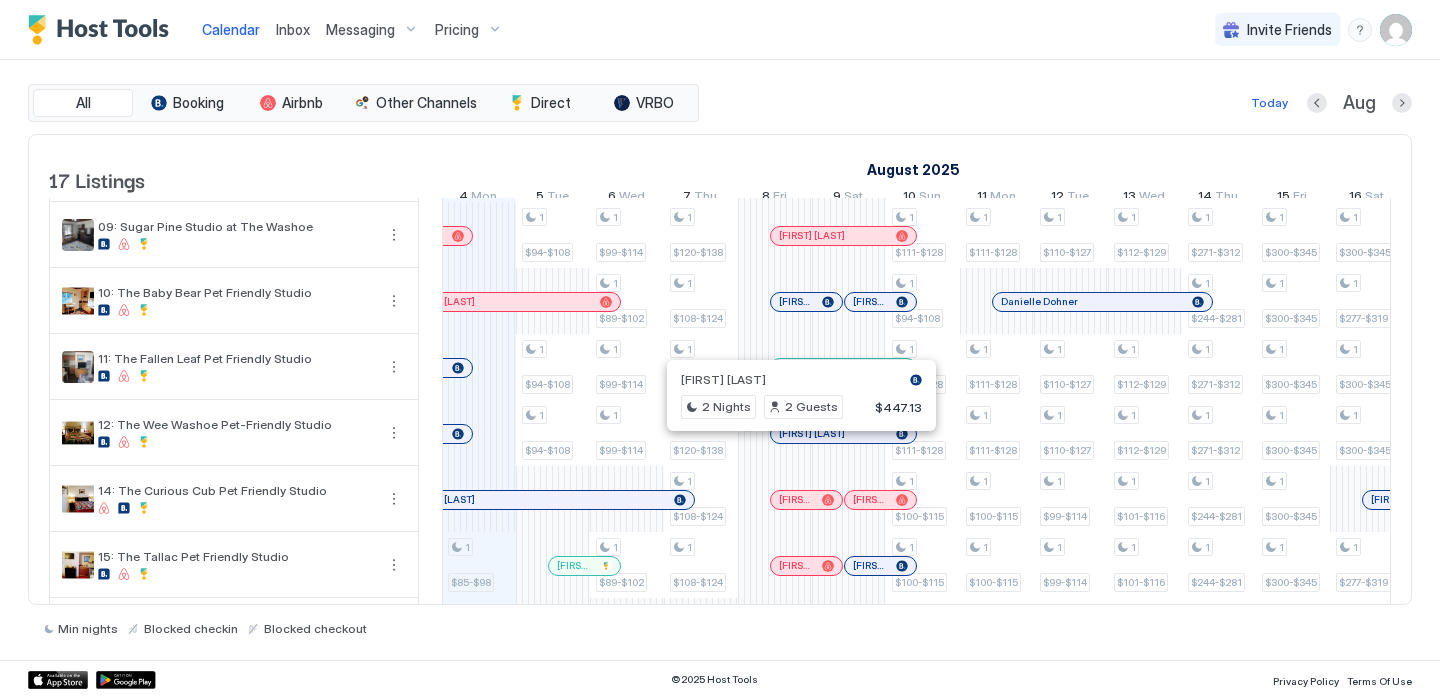 click on "[FIRST] [LAST]" at bounding box center [801, 379] 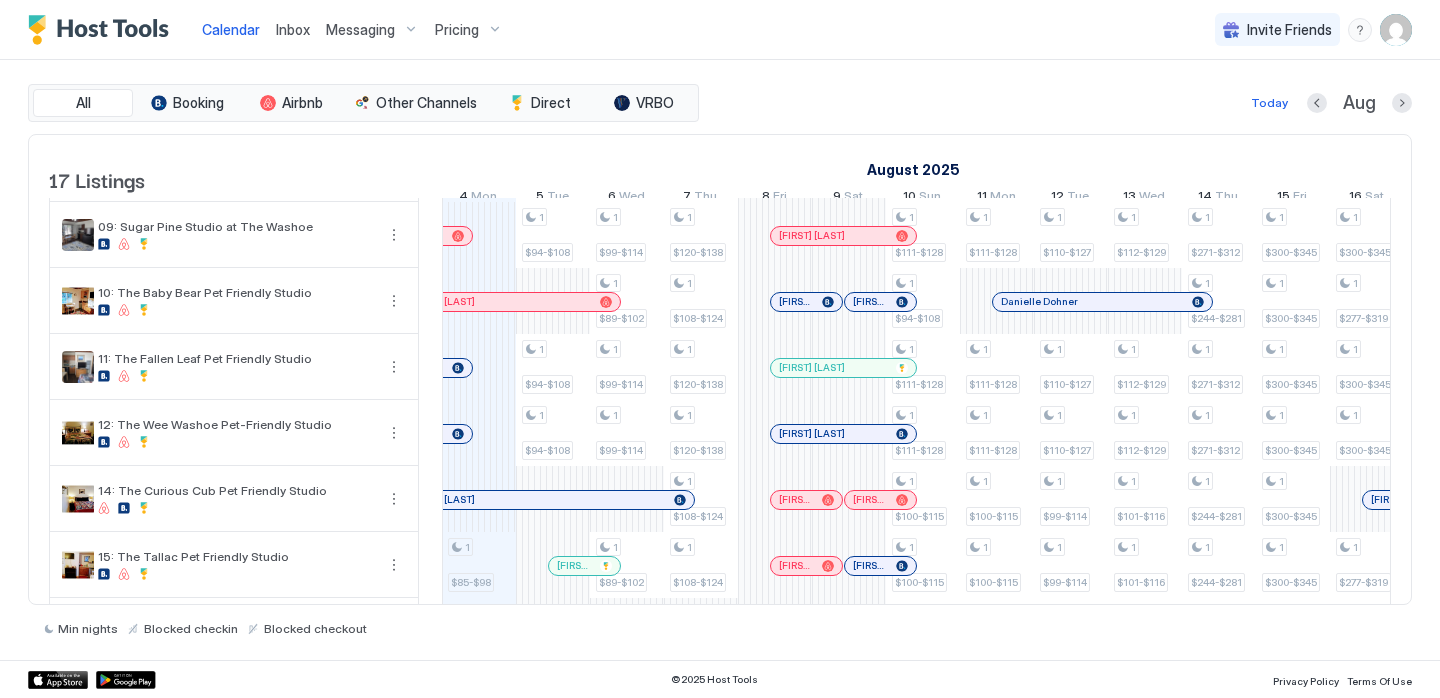 click at bounding box center (806, 368) 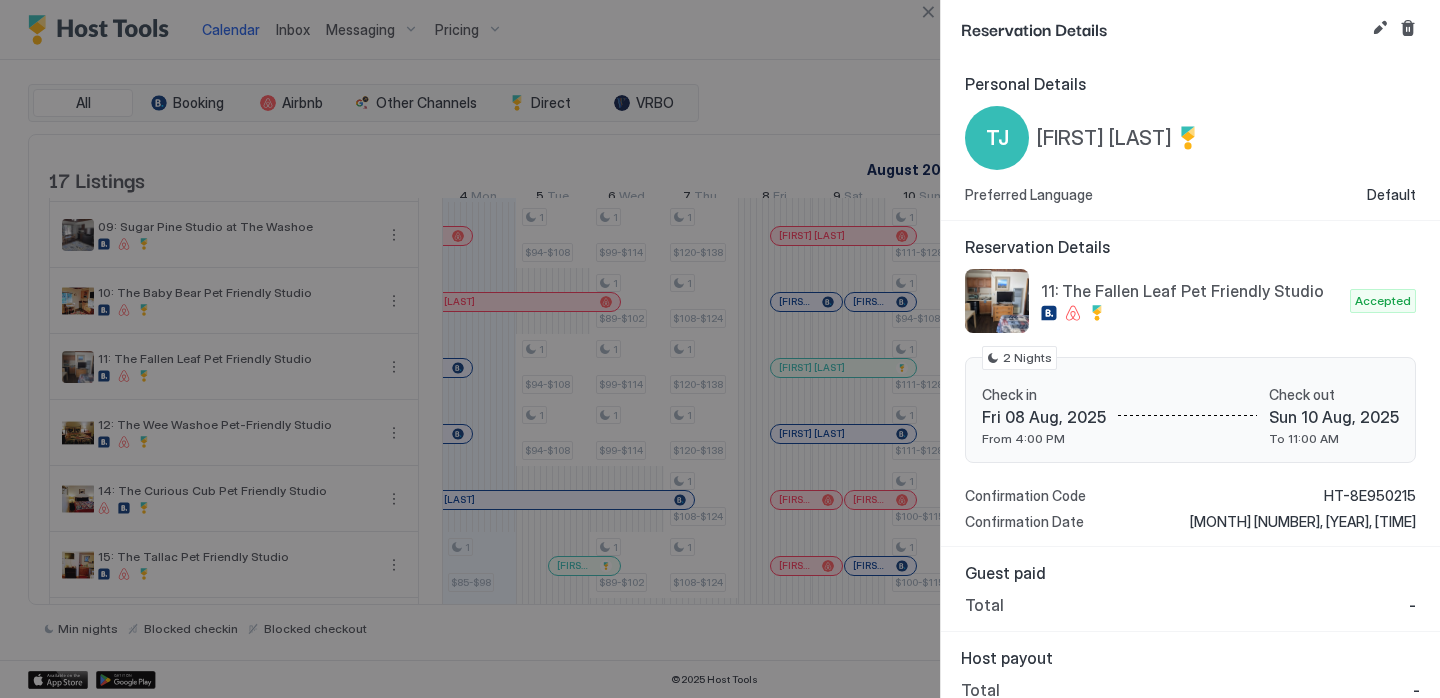 click at bounding box center (720, 349) 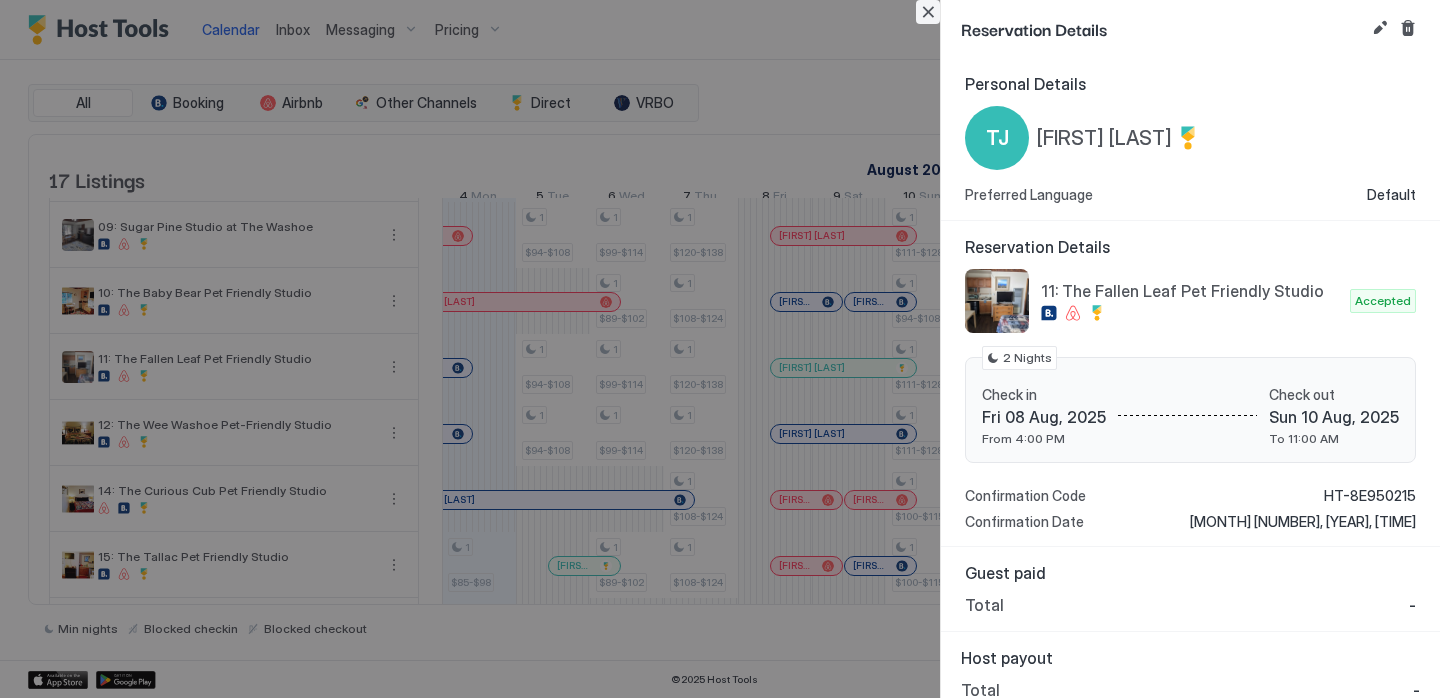 click at bounding box center (928, 12) 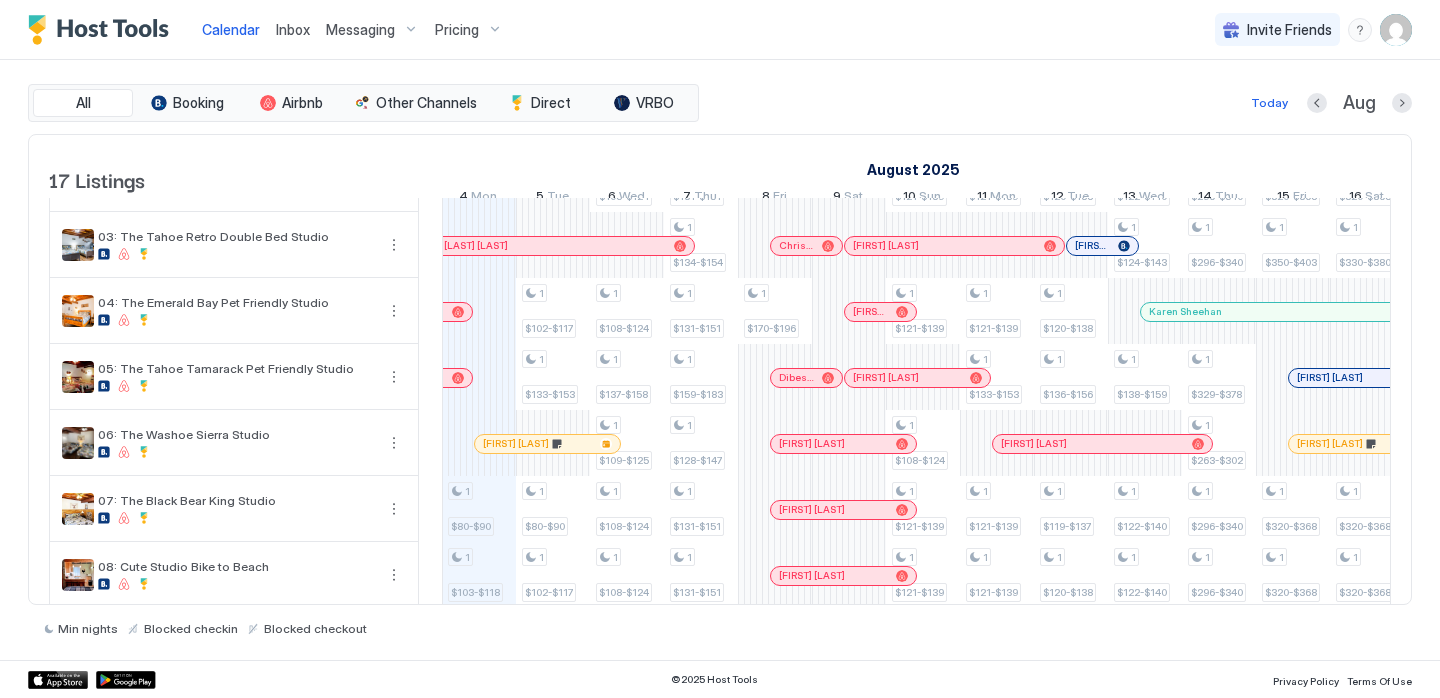 scroll, scrollTop: 112, scrollLeft: 0, axis: vertical 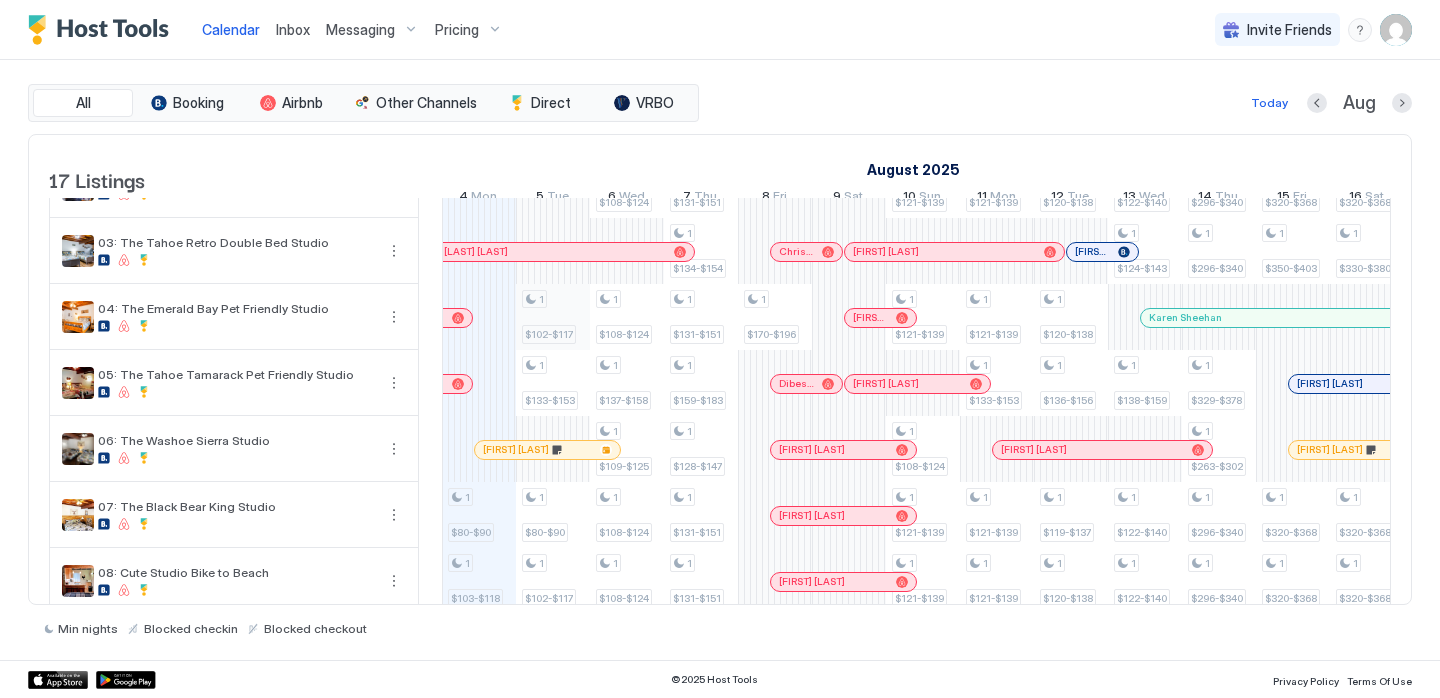 click on "1 $87-$95 1 $80-$90 1 $103-$118 1 $85-$98 1 $79-$85 1 $102-$117 1 $133-$153 1 $80-$90 1 $102-$117 1 $94-$108 1 $94-$108 1 $94-$108 1 $108-$124 1 $108-$124 1 $137-$158 1 $109-$125 1 $108-$124 1 $108-$124 1 $99-$114 1 $89-$102 1 $99-$114 1 $99-$114 1 $89-$102 1 $131-$151 1 $131-$151 1 $134-$154 1 $131-$151 1 $159-$183 1 $128-$147 1 $131-$151 1 $131-$151 1 $120-$138 1 $108-$124 1 $120-$138 1 $120-$138 1 $108-$124 1 $108-$124 1 $170-$196 1 $470-$656 1 $121-$139 1 $121-$139 1 $121-$139 1 $108-$124 1 $121-$139 1 $121-$139 1 $111-$128 1 $94-$108 1 $111-$128 1 $111-$128 1 $100-$115 1 $100-$115 1 $100-$115 1 $100-$115 1 $325-$489 1 $121-$139 1 $121-$139 1 $121-$139 1 $133-$153 1 $121-$139 1 $121-$139 1 $111-$128 1 $111-$128 1 $111-$128 1 $100-$115 1 $100-$115 1 $100-$115 1 $100-$115 1 $316-$478 1 $120-$138 1 $120-$138 1 $120-$138 1 $136-$156 1 $119-$137 1 $120-$138 1 $110-$127 1 $110-$127 1 $110-$127 1 $99-$114 1 $99-$114 1 $99-$114 1 $99-$114 1 $317-$480 1 $122-$140 1 $122-$140 1 $124-$143 1 $138-$159 1 $122-$140 1 1" at bounding box center (1293, 647) 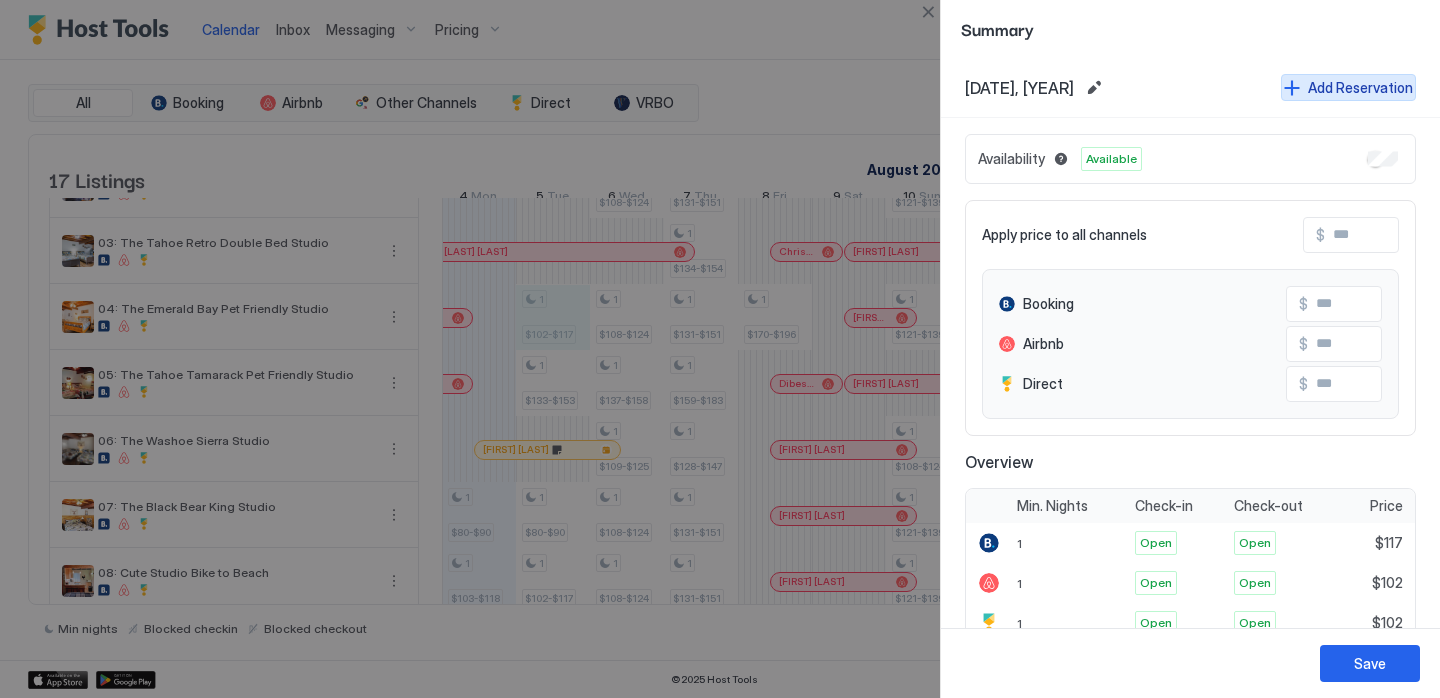 click on "Add Reservation" at bounding box center (1360, 87) 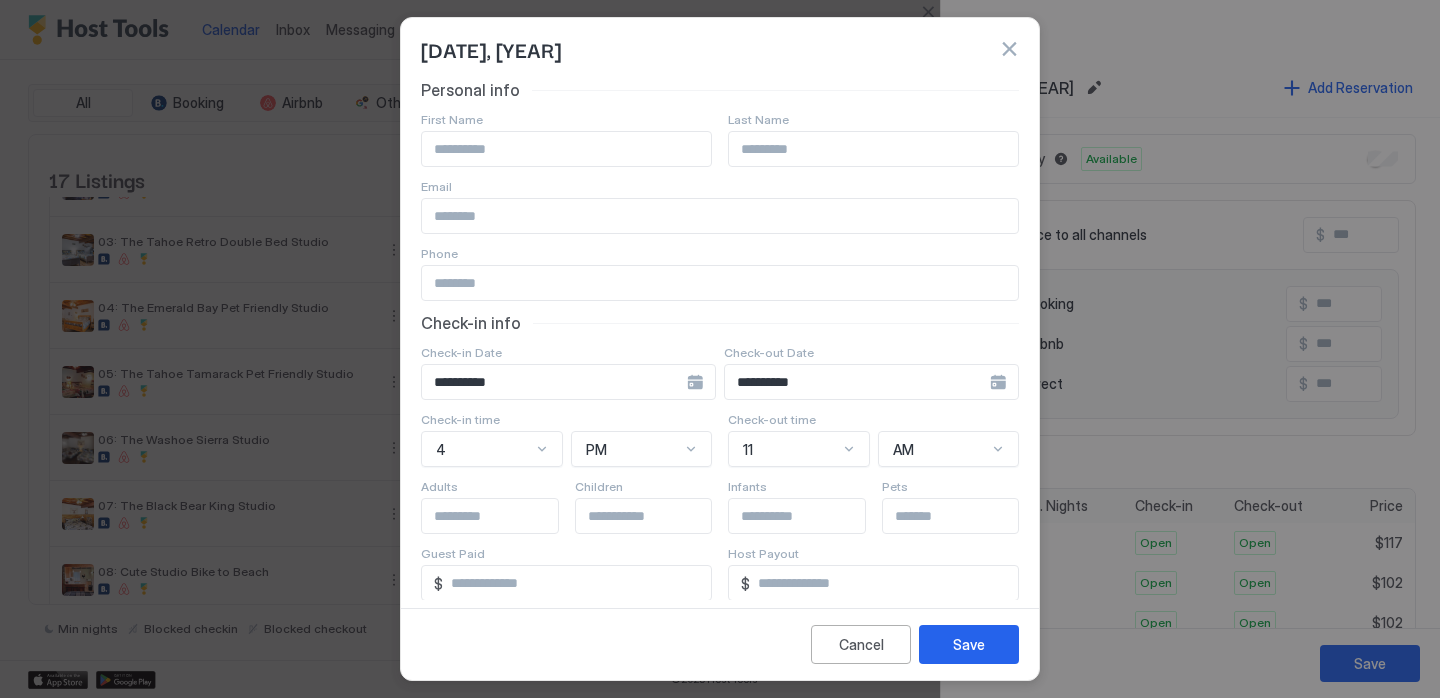 click at bounding box center [566, 149] 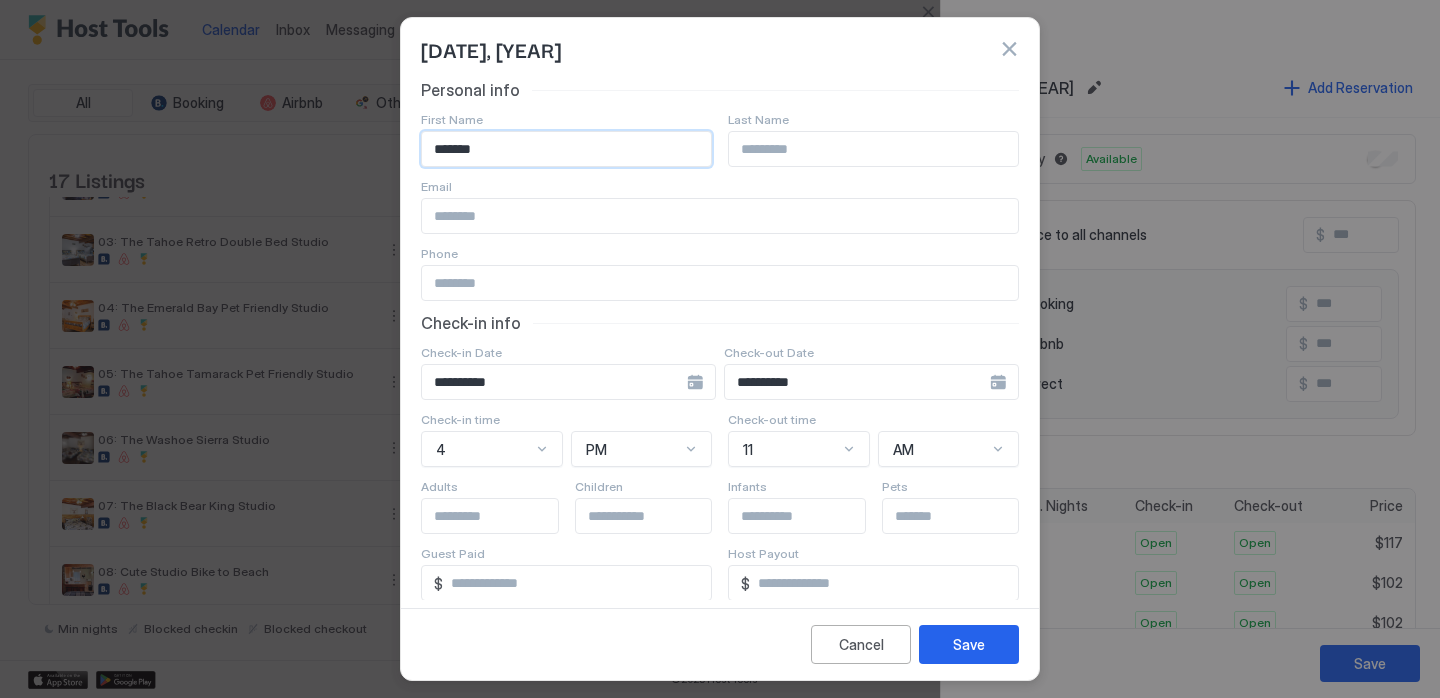 type on "******" 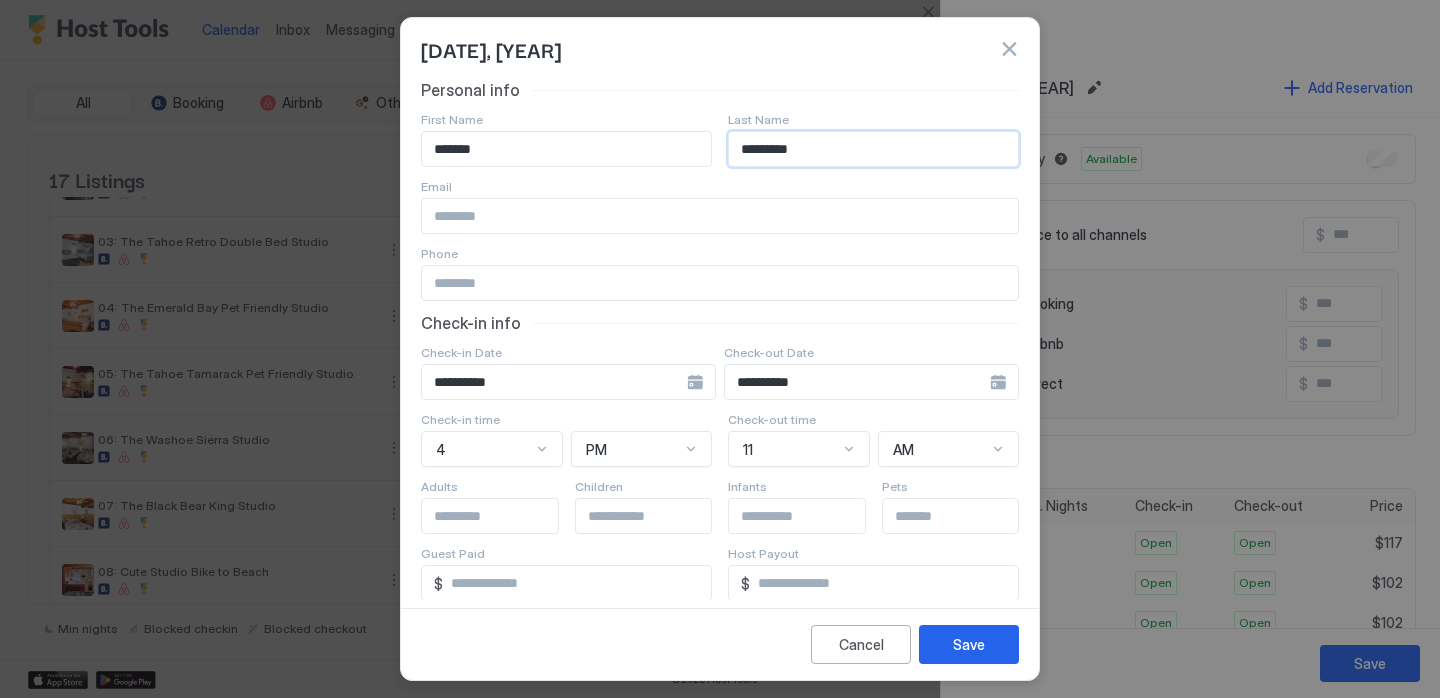 type on "********" 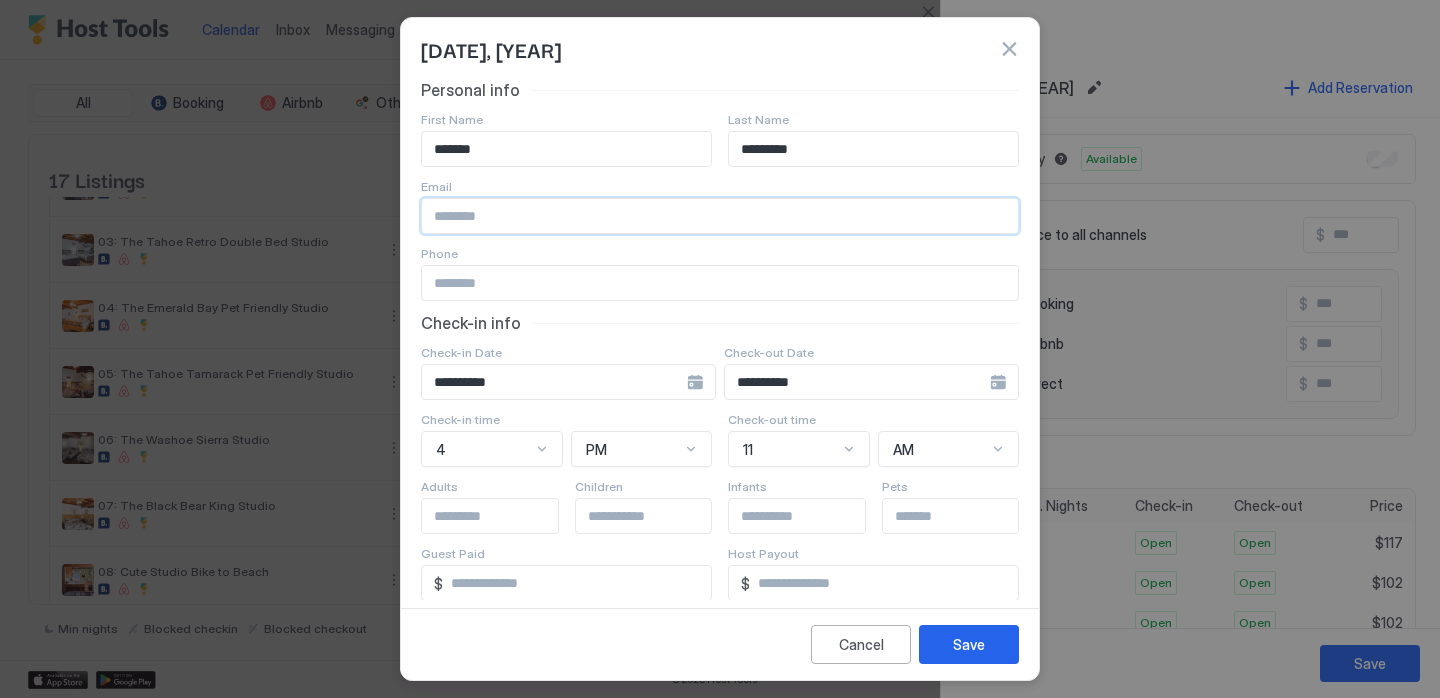 click at bounding box center (720, 216) 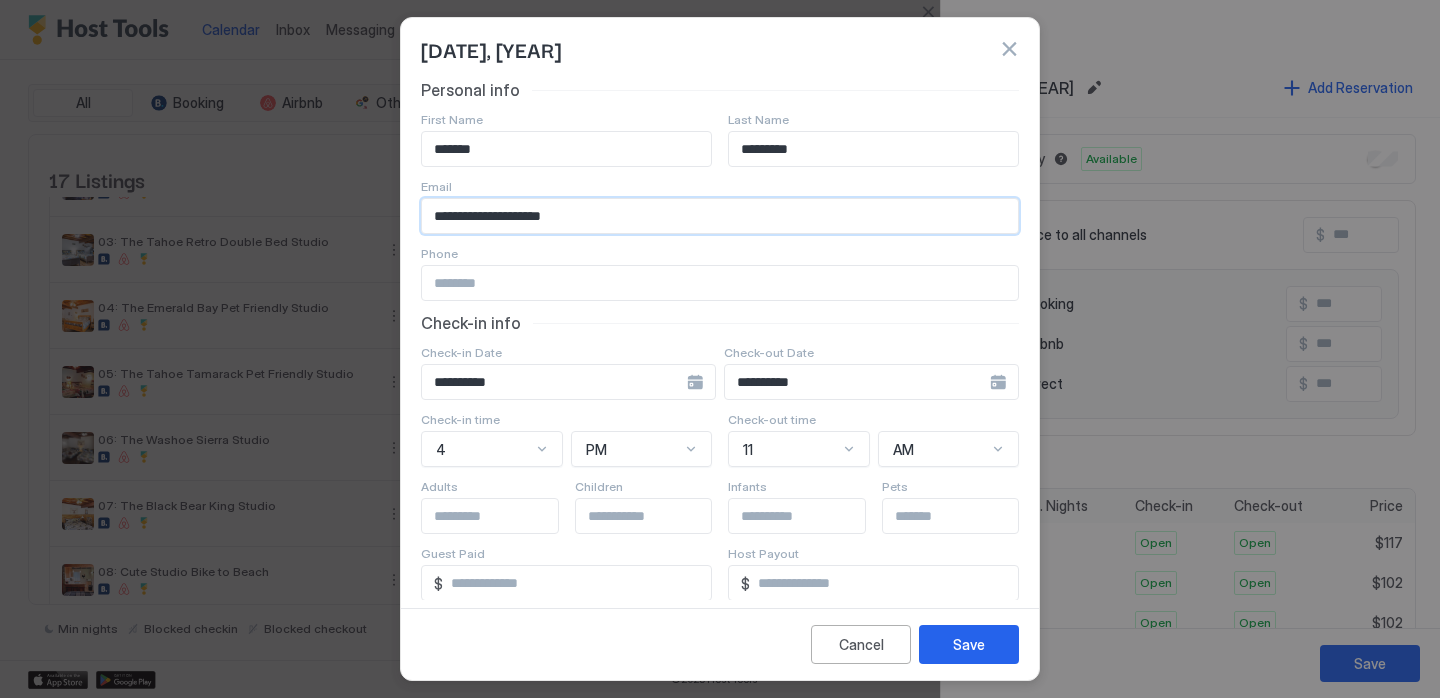 type on "**********" 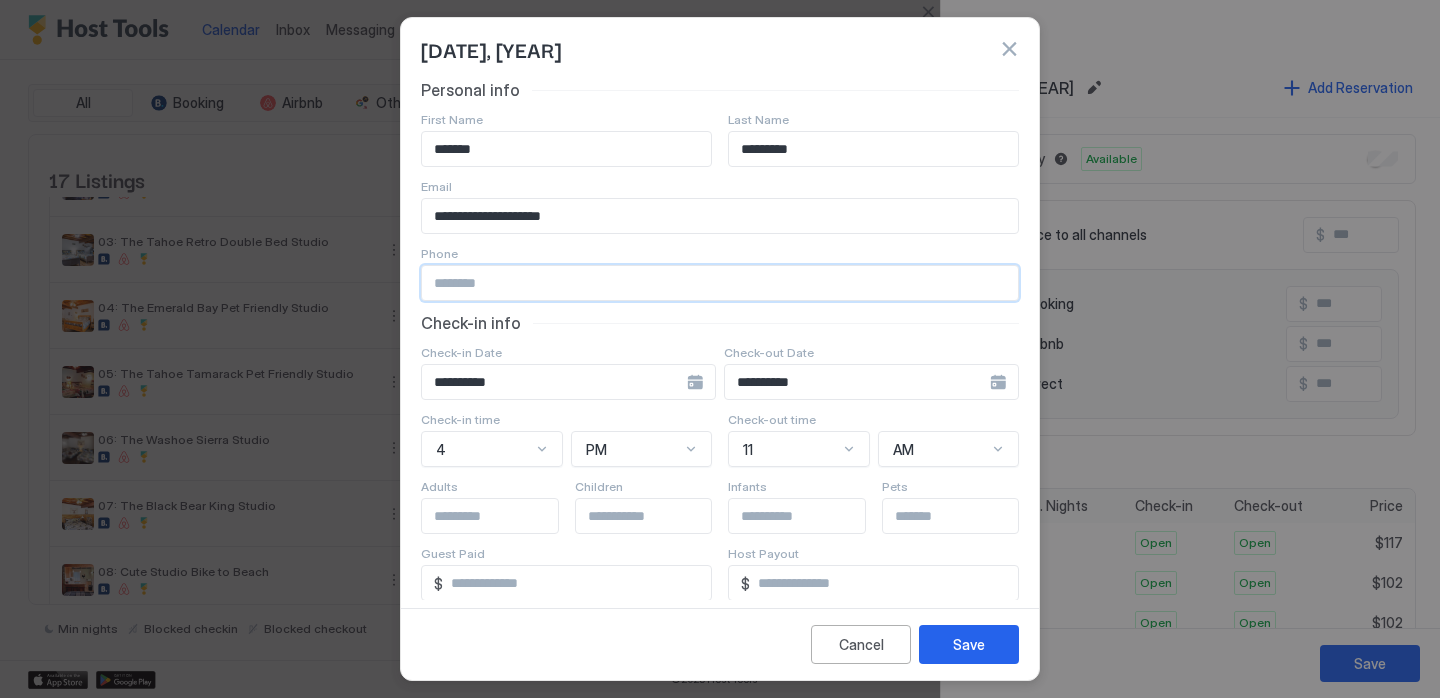 paste on "**********" 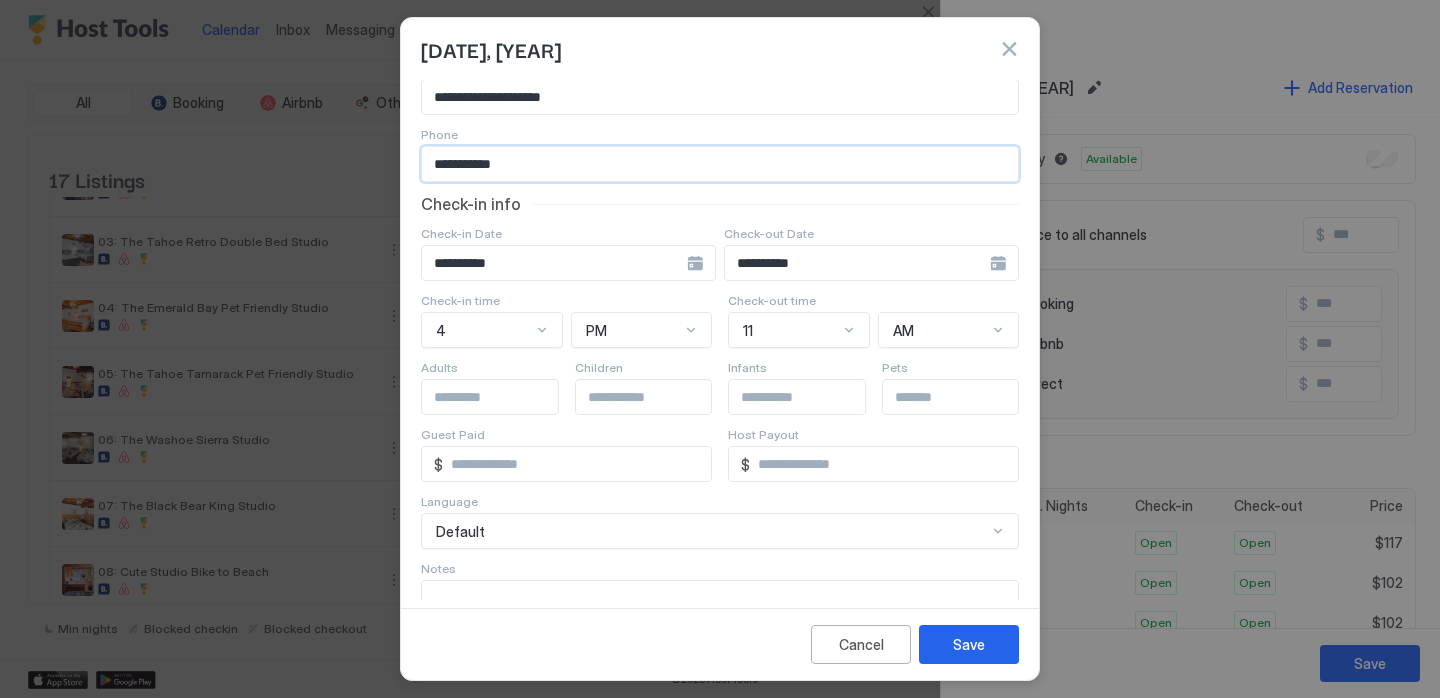 scroll, scrollTop: 91, scrollLeft: 0, axis: vertical 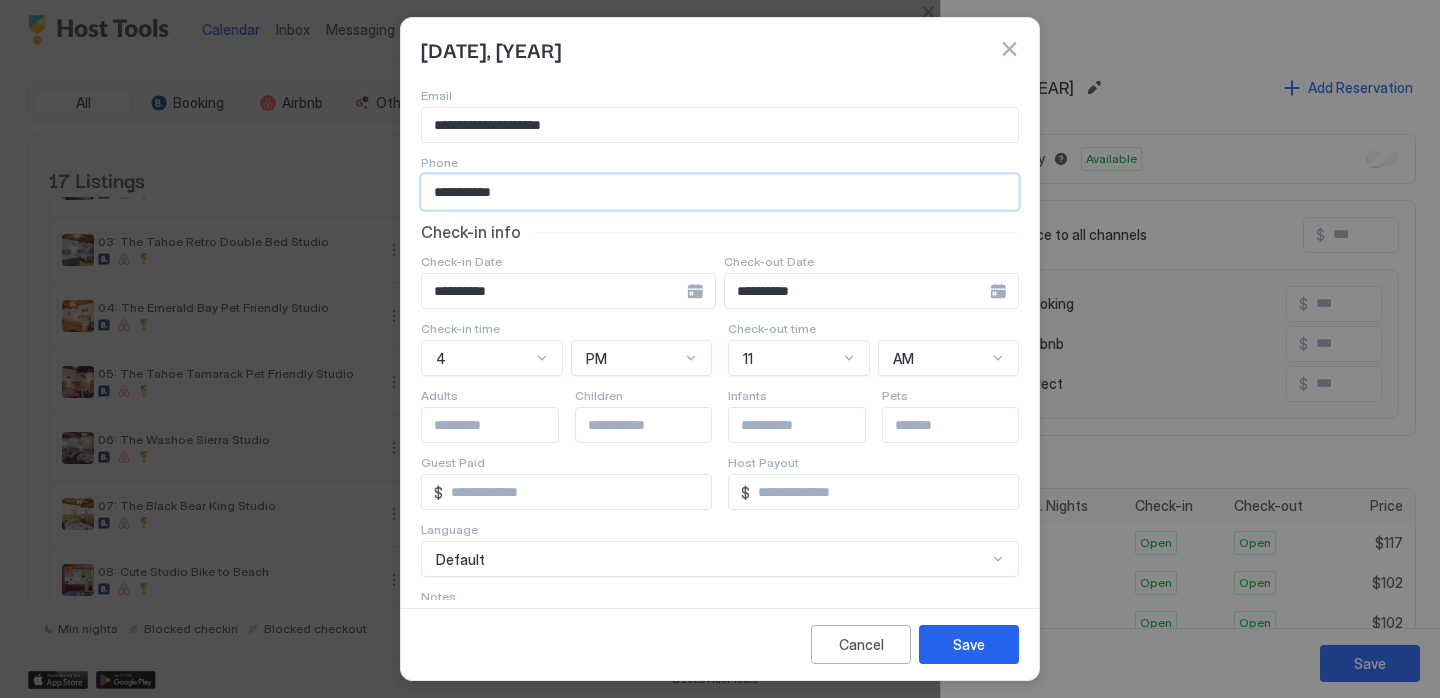 type on "**********" 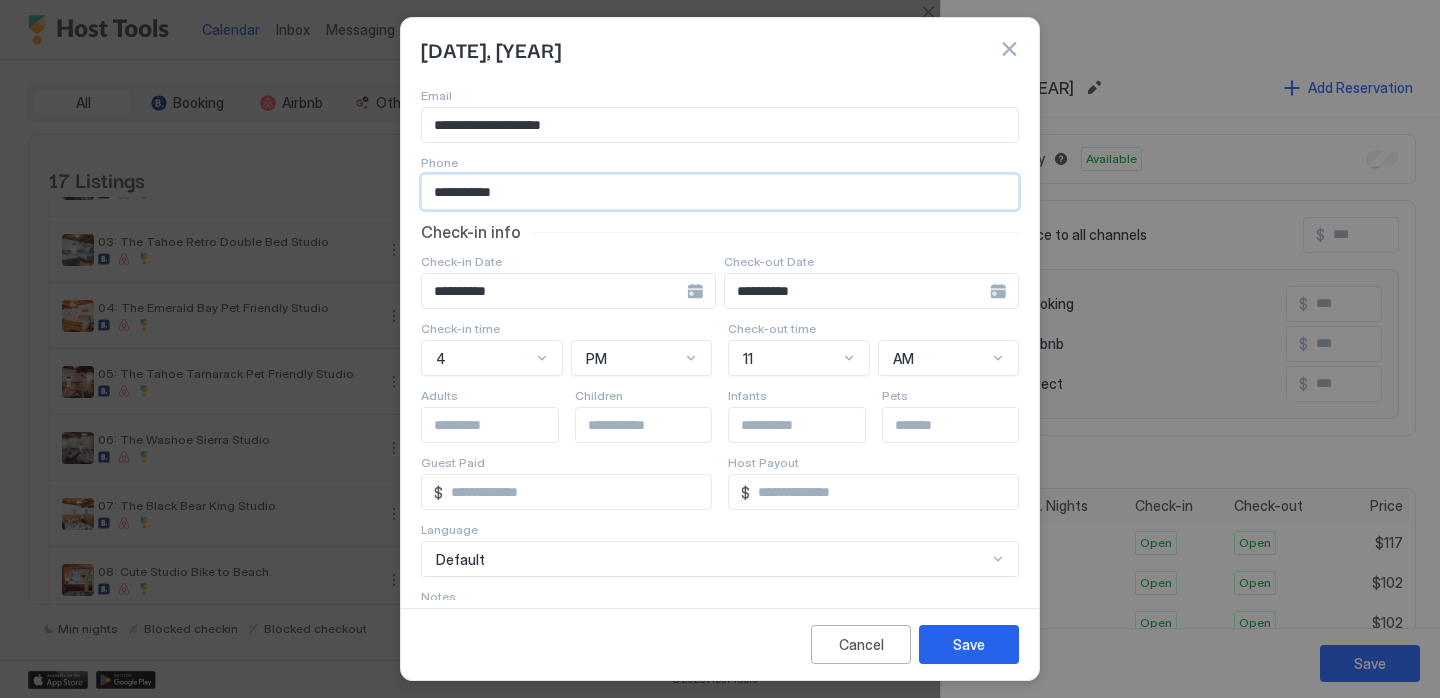 click on "**********" at bounding box center (568, 291) 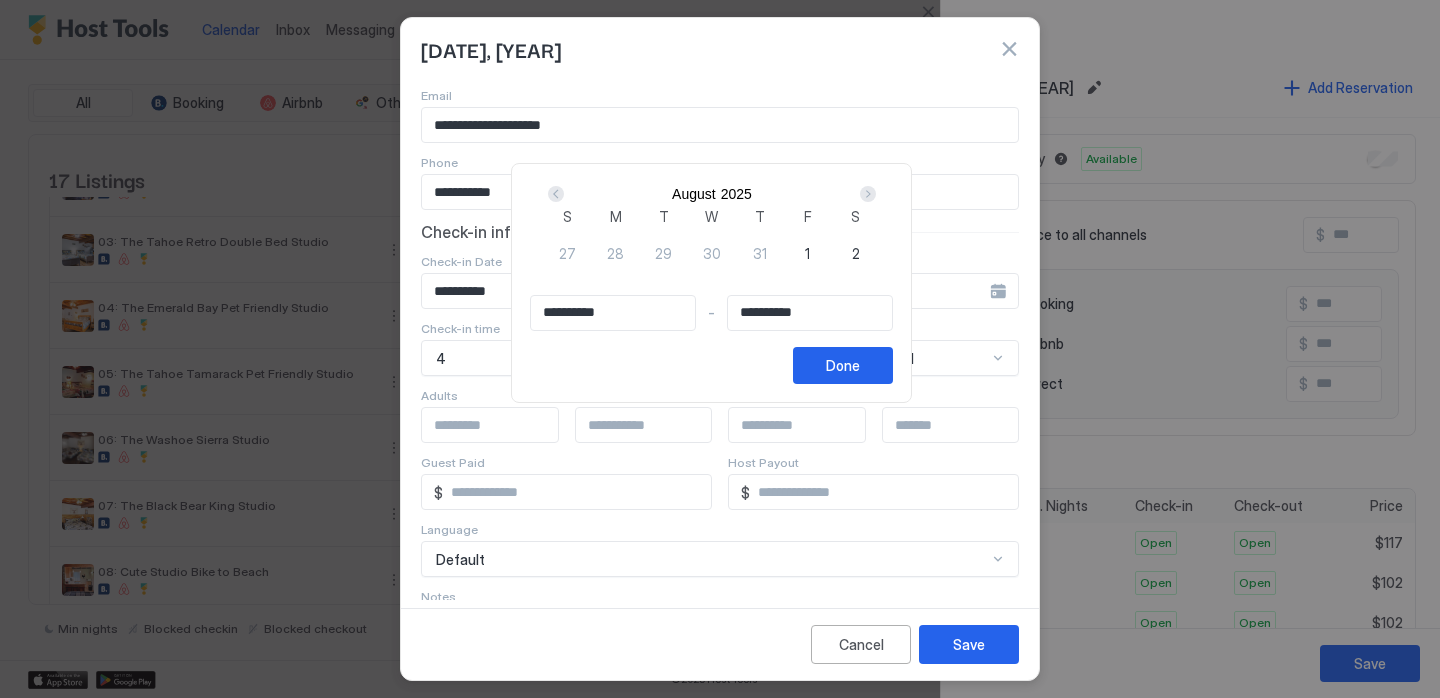 click on "5" at bounding box center (999, 253) 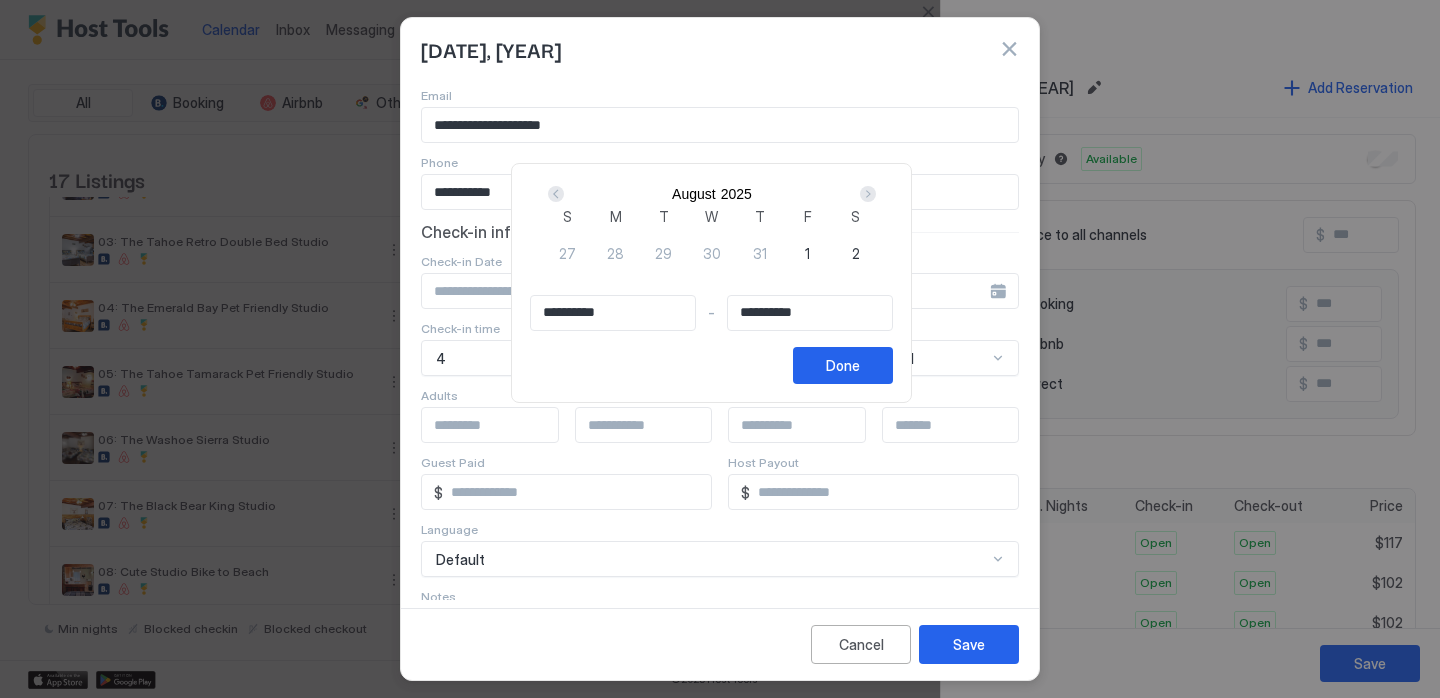 type 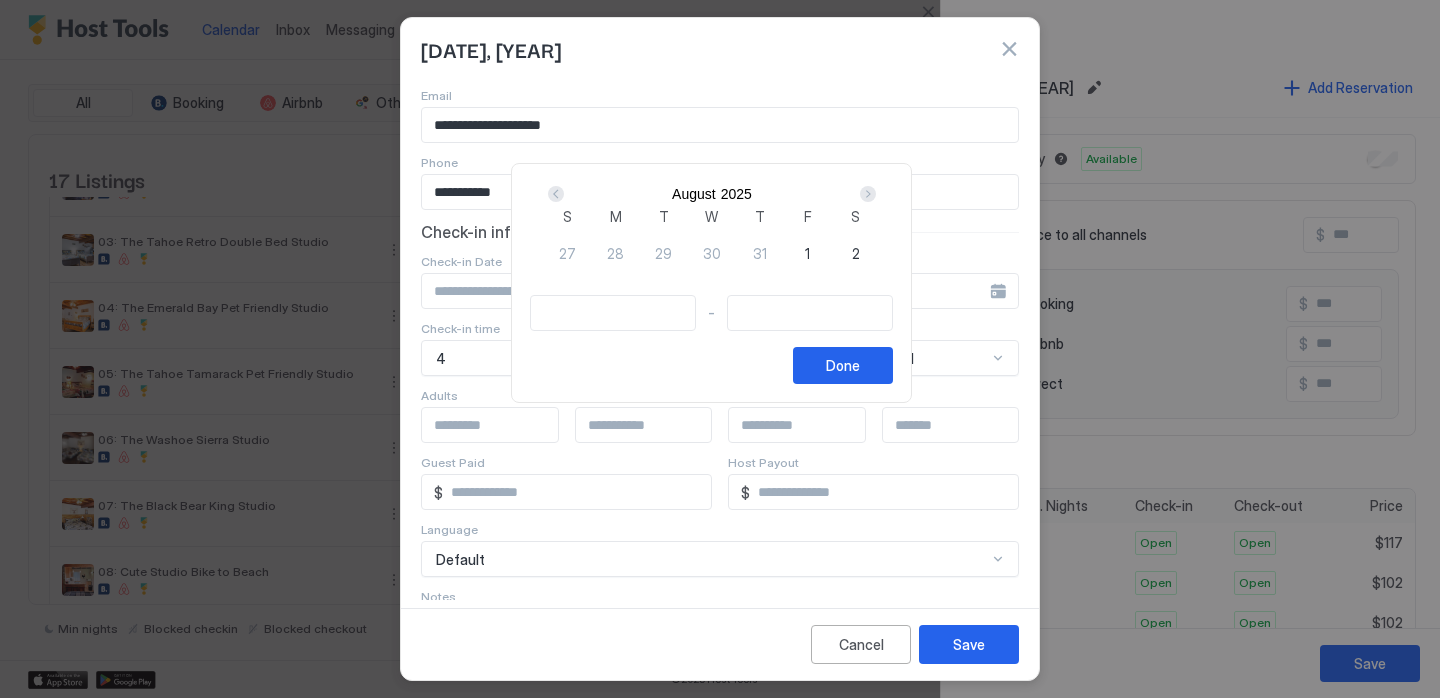 click on "9" at bounding box center [1191, 253] 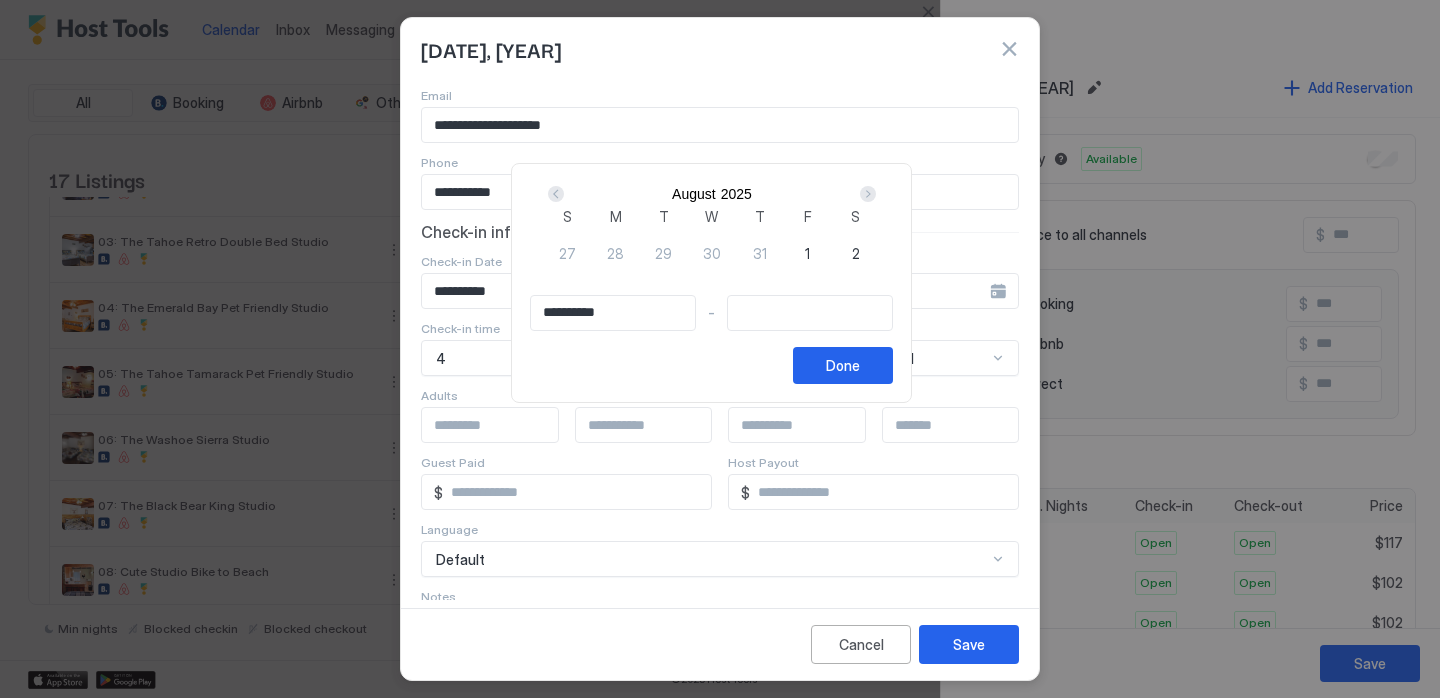 click on "5" at bounding box center (999, 253) 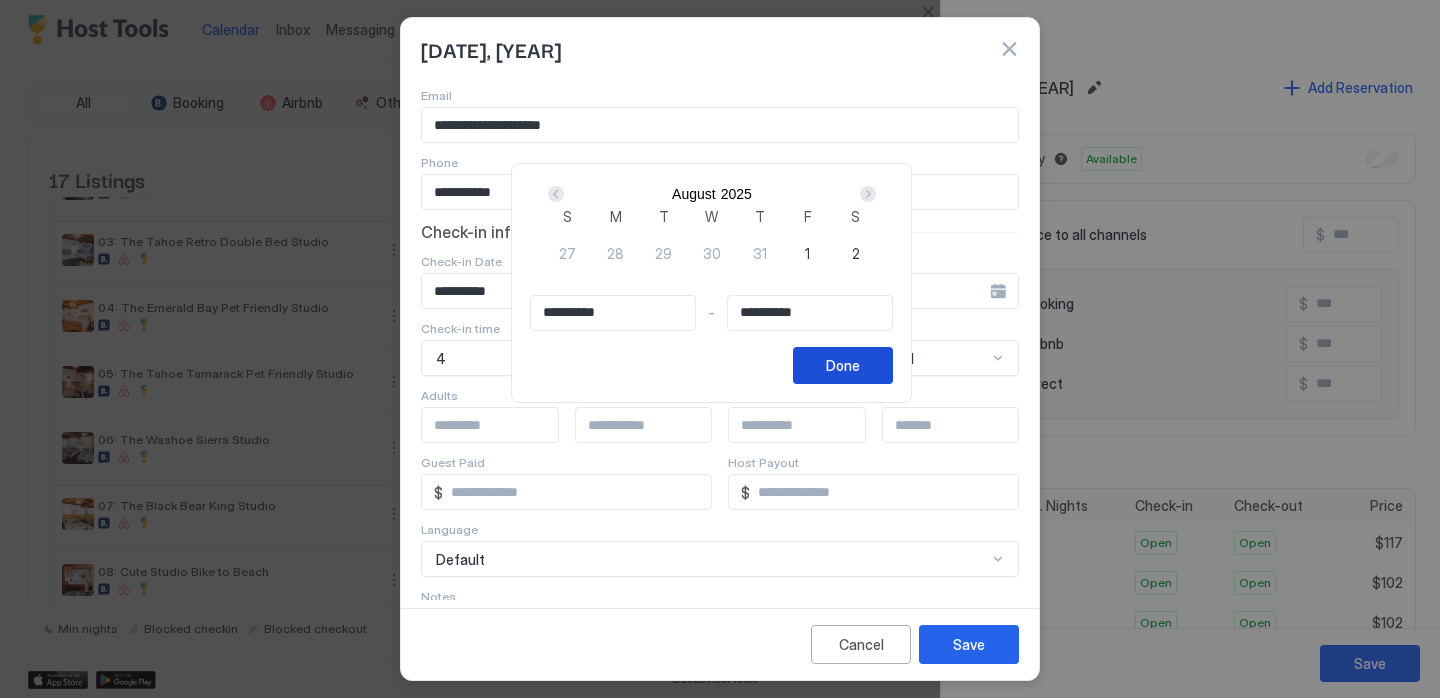 click on "Done" at bounding box center [843, 365] 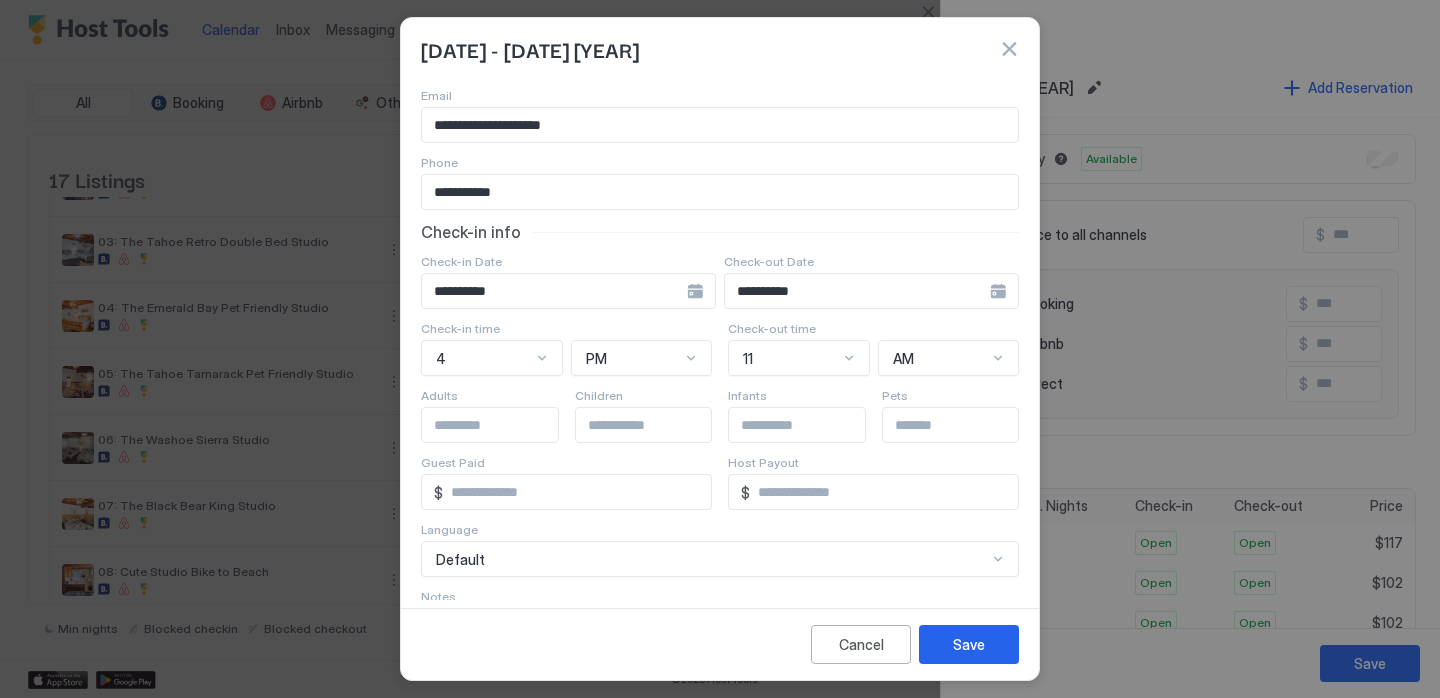 scroll, scrollTop: 220, scrollLeft: 0, axis: vertical 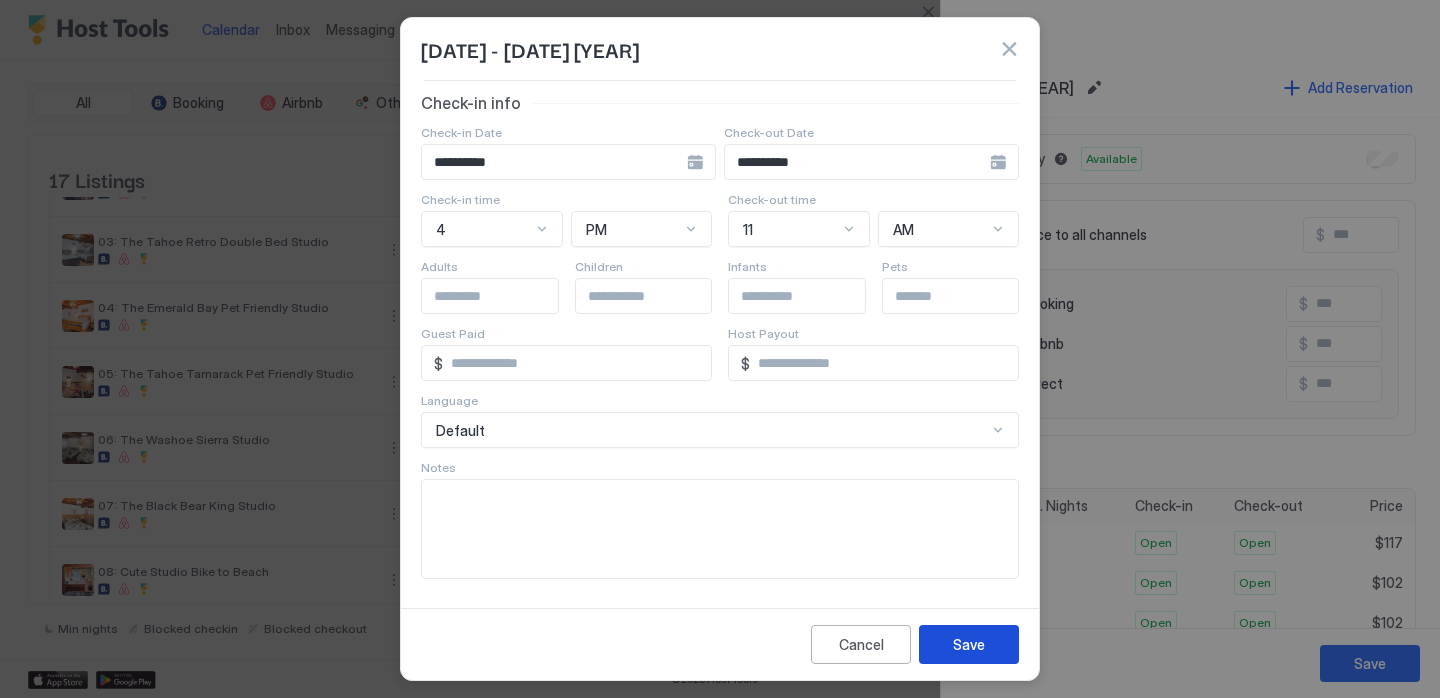click on "Save" at bounding box center (969, 644) 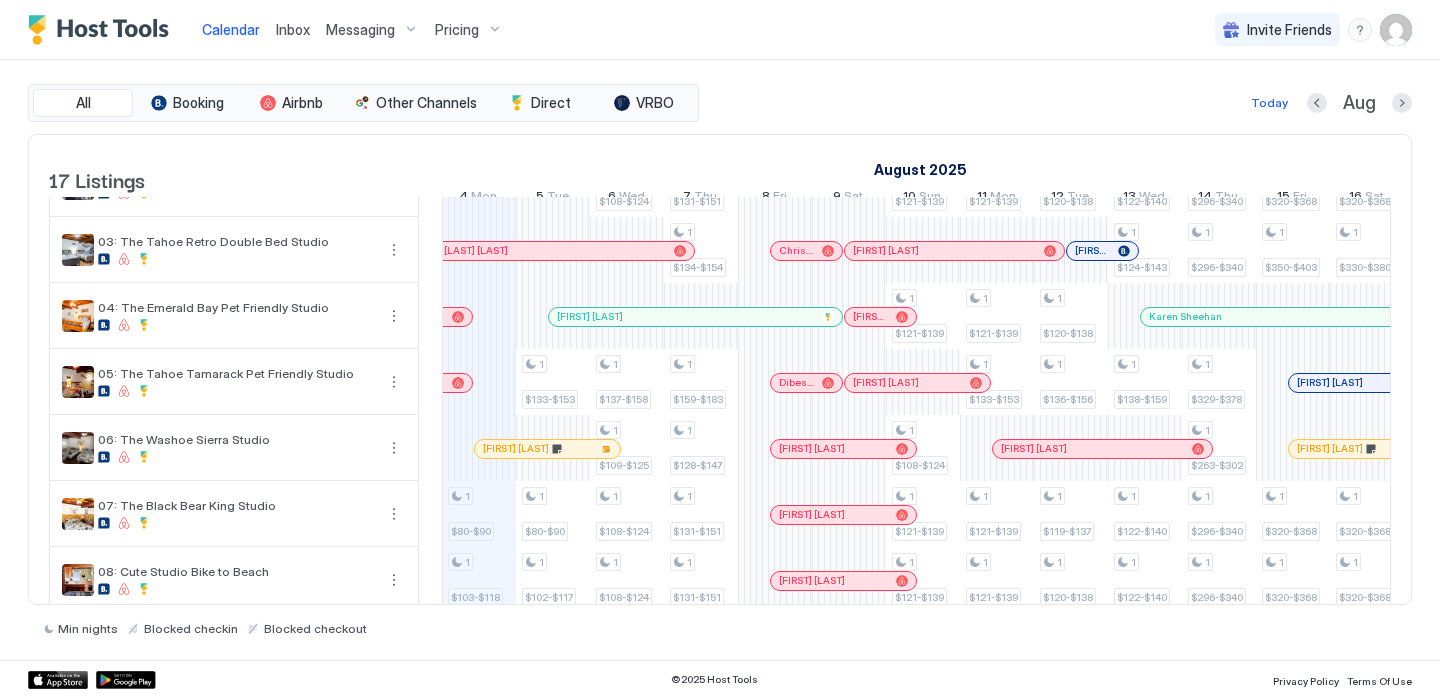 click at bounding box center (0, 0) 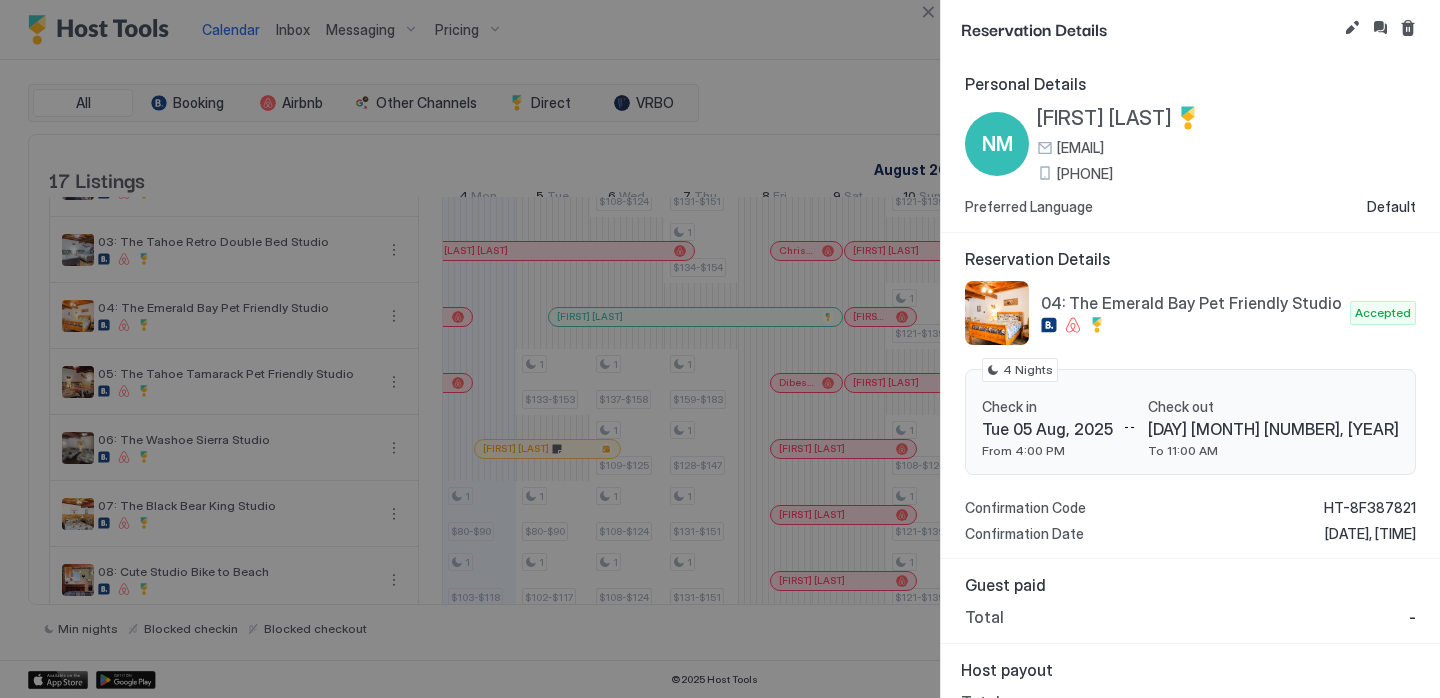 click on "[EMAIL]" at bounding box center (1080, 148) 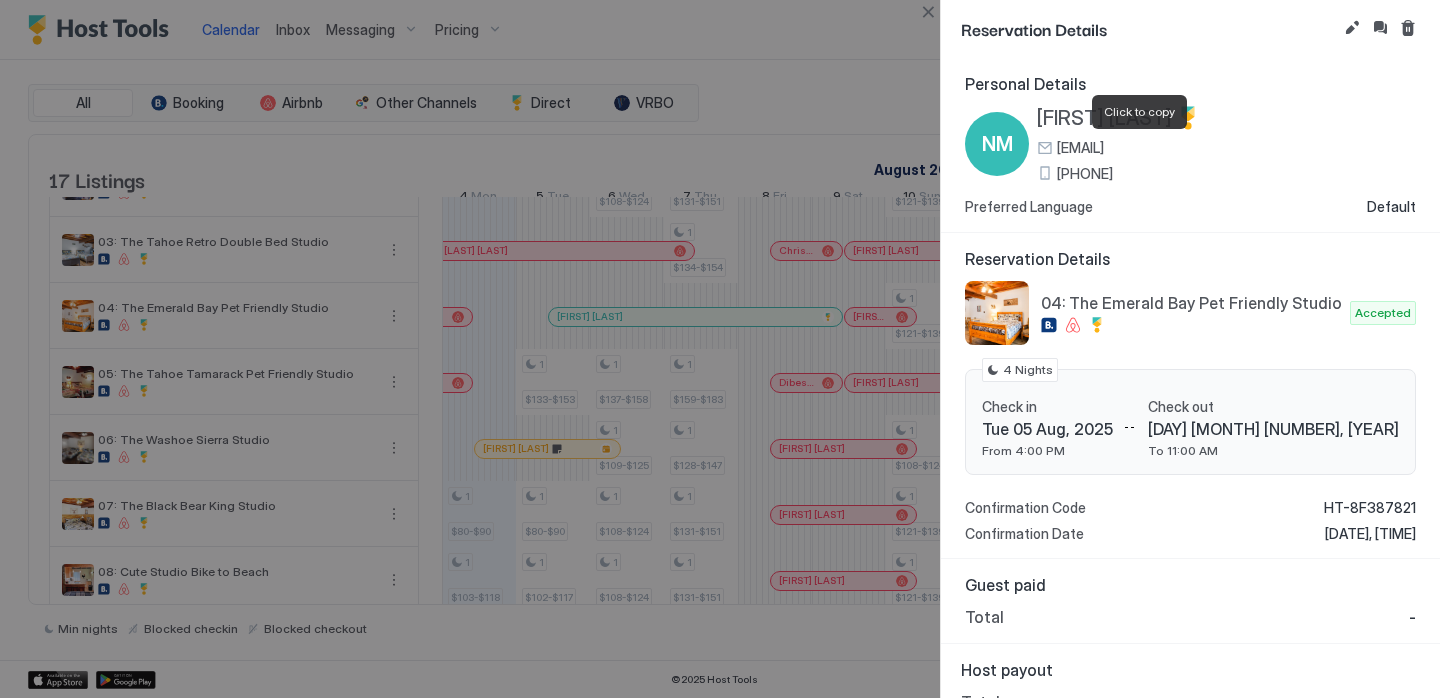 click on "[PHONE]" at bounding box center [1085, 174] 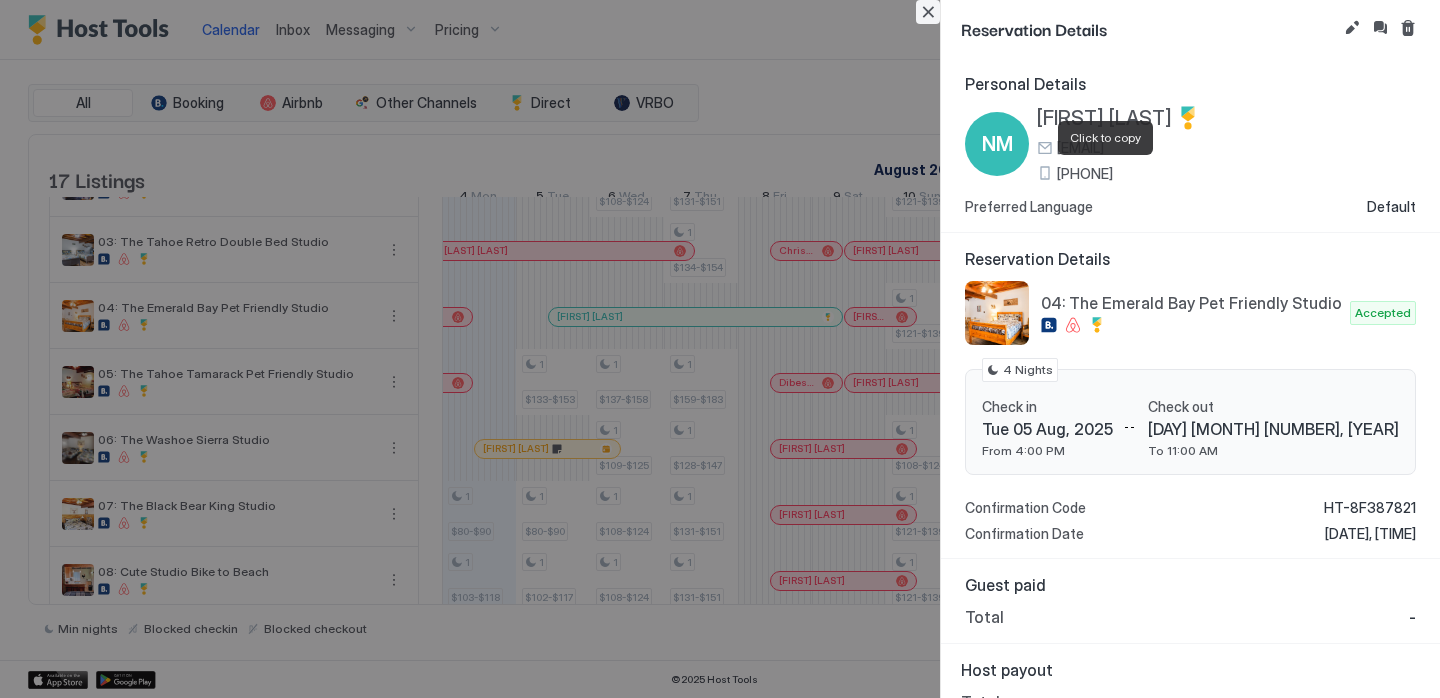 click at bounding box center [928, 12] 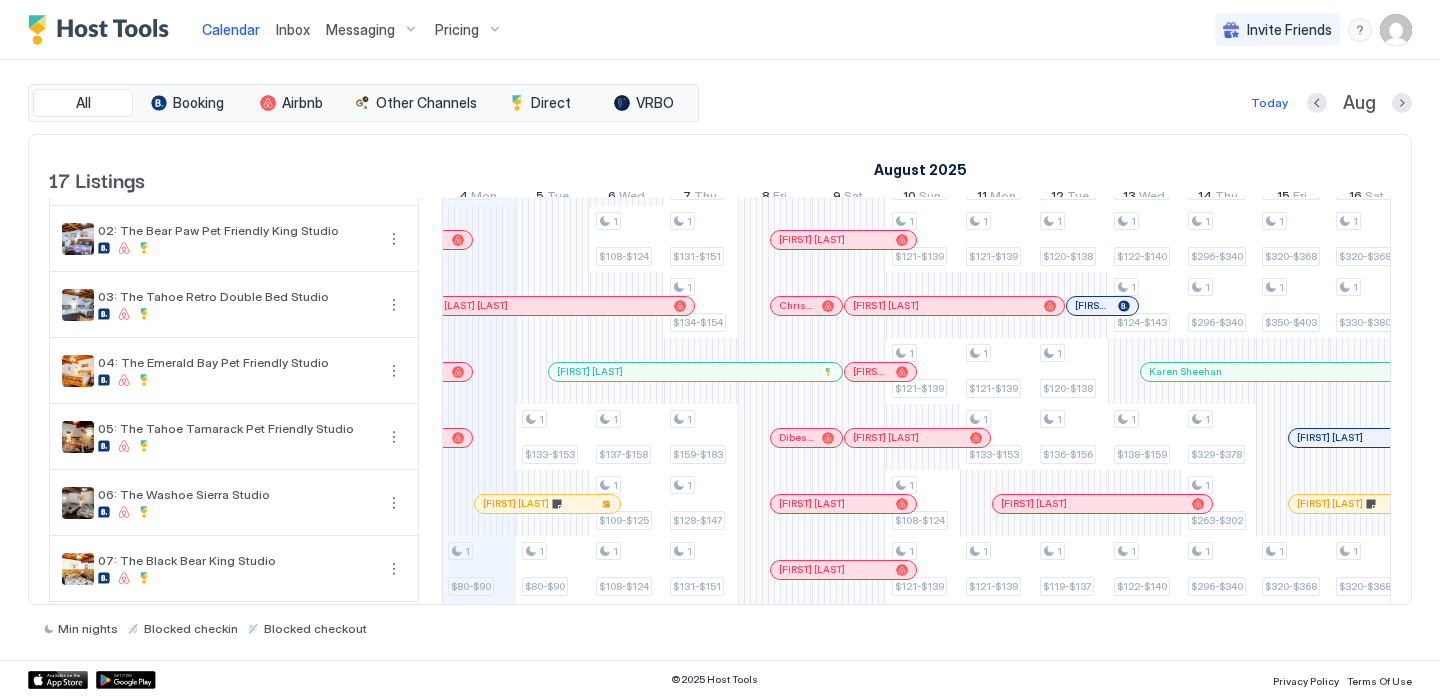 scroll, scrollTop: 0, scrollLeft: 0, axis: both 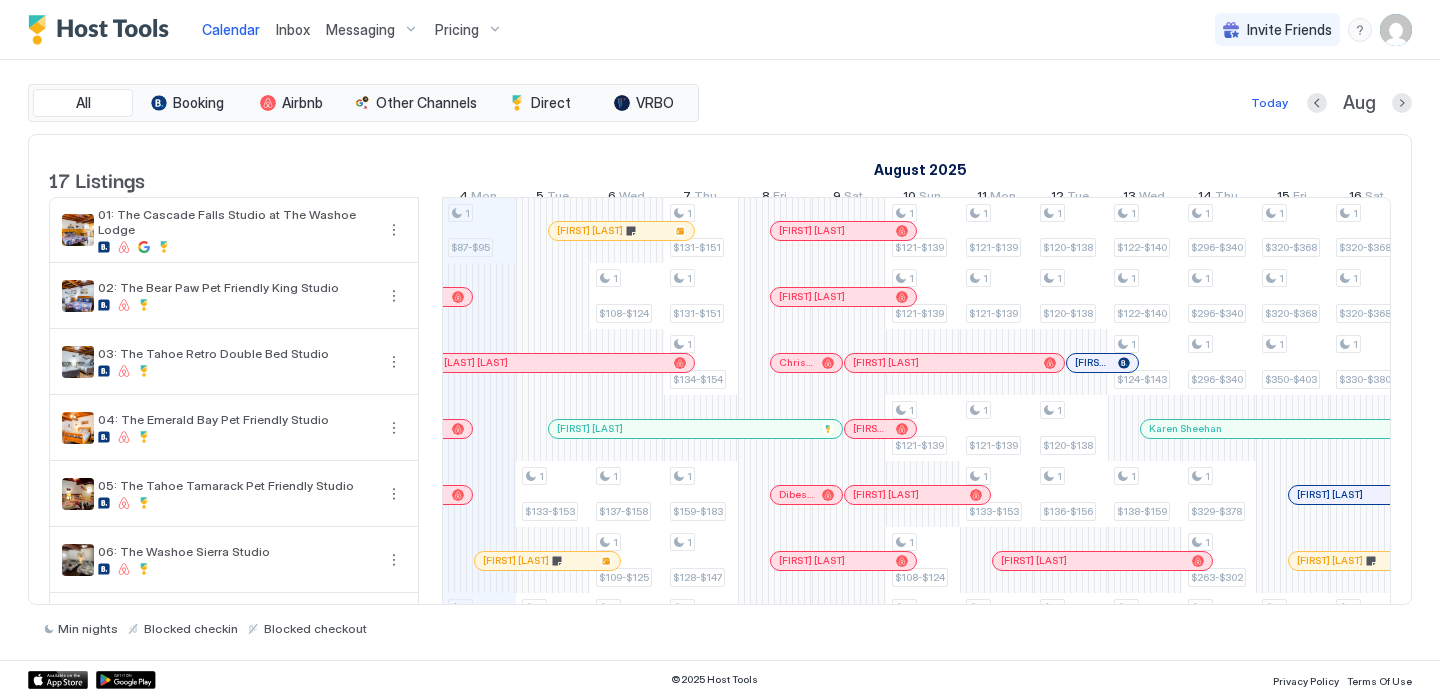 click at bounding box center [652, 429] 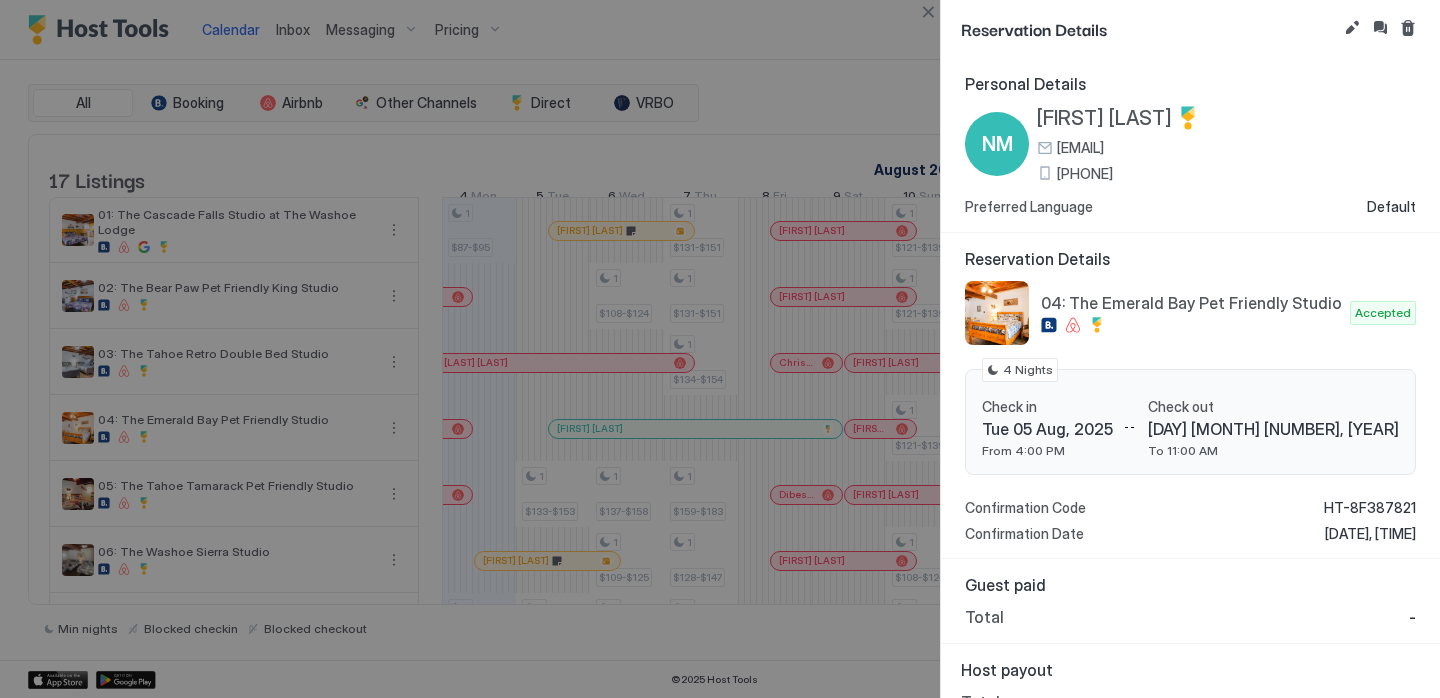 click at bounding box center [1380, 28] 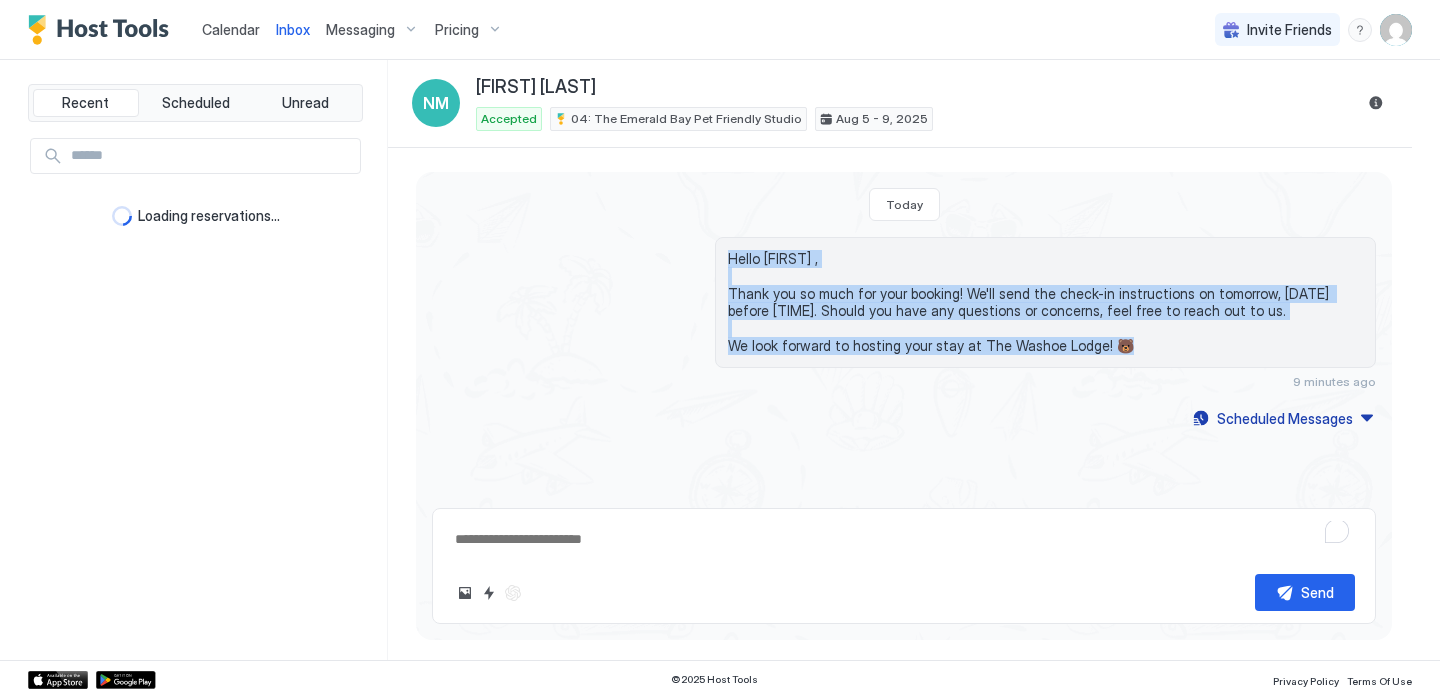 drag, startPoint x: 1144, startPoint y: 342, endPoint x: 724, endPoint y: 256, distance: 428.71436 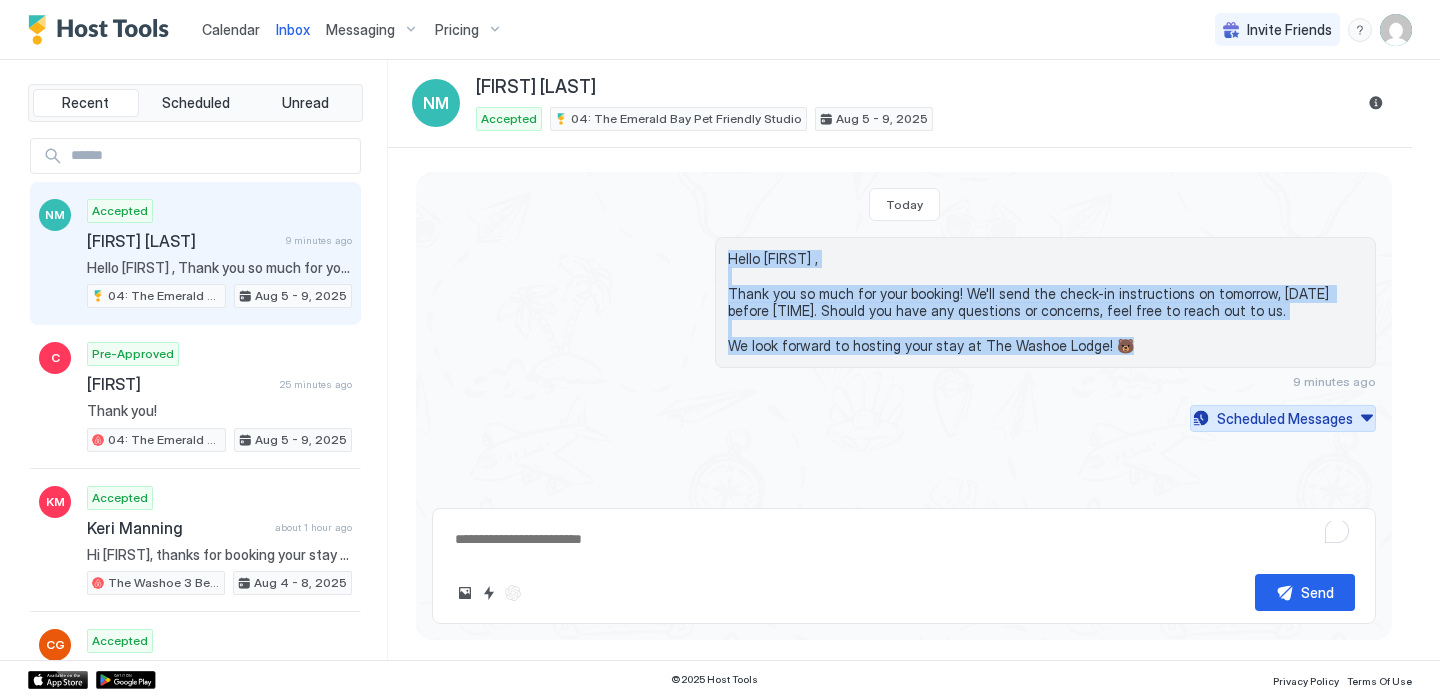 click on "Scheduled Messages" at bounding box center (1285, 418) 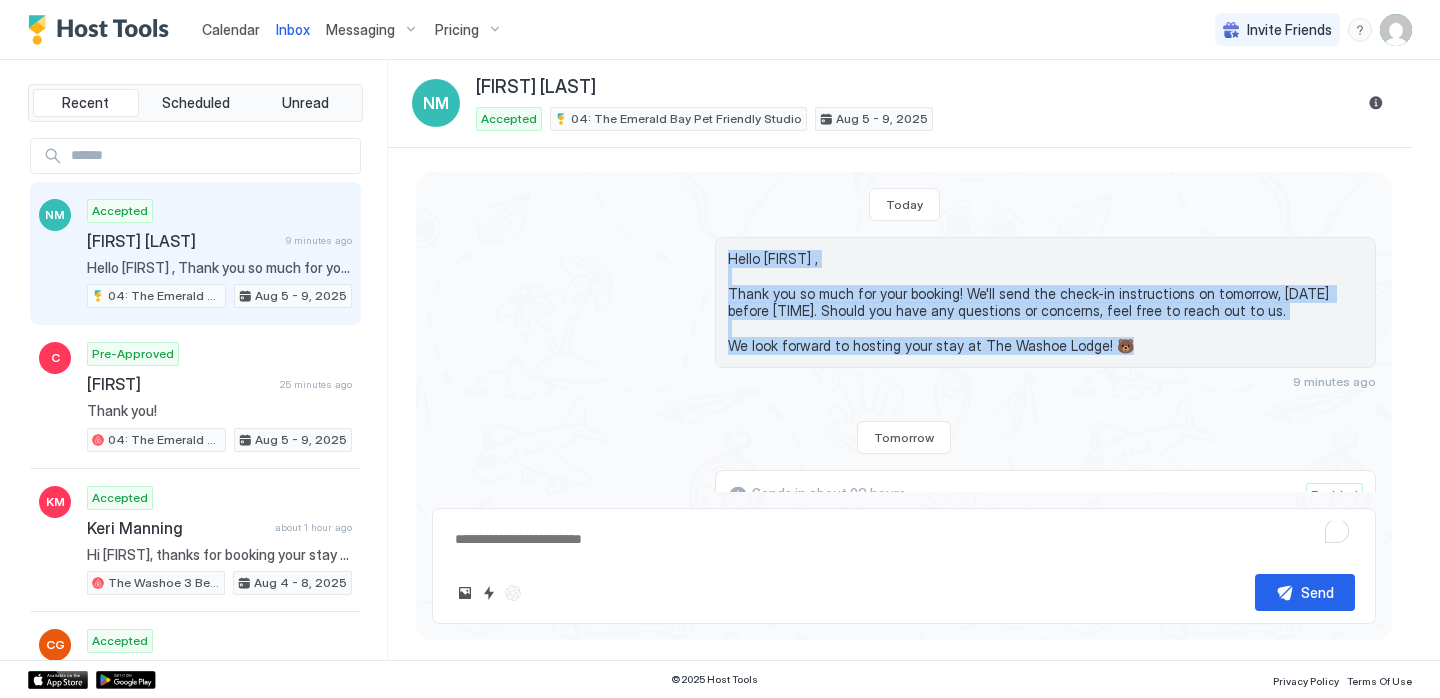 scroll, scrollTop: 615, scrollLeft: 0, axis: vertical 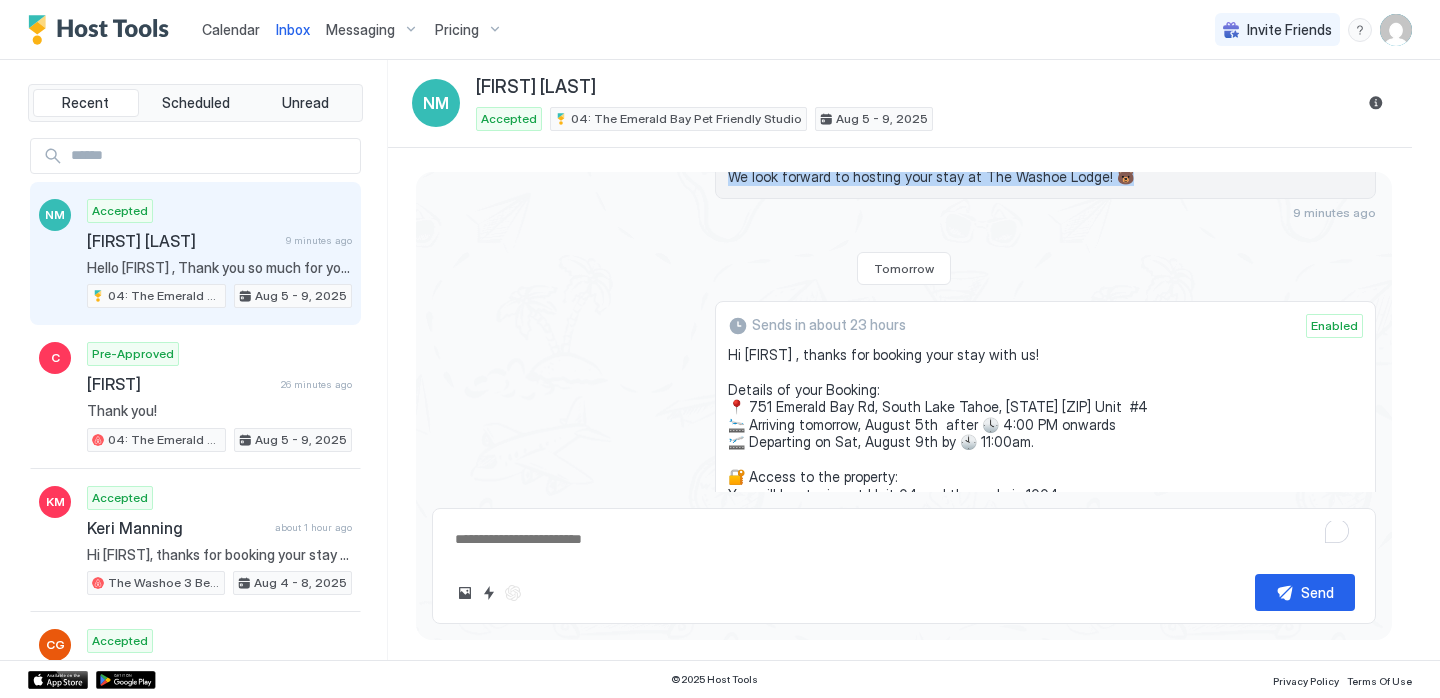 drag, startPoint x: 876, startPoint y: 367, endPoint x: 719, endPoint y: 349, distance: 158.02847 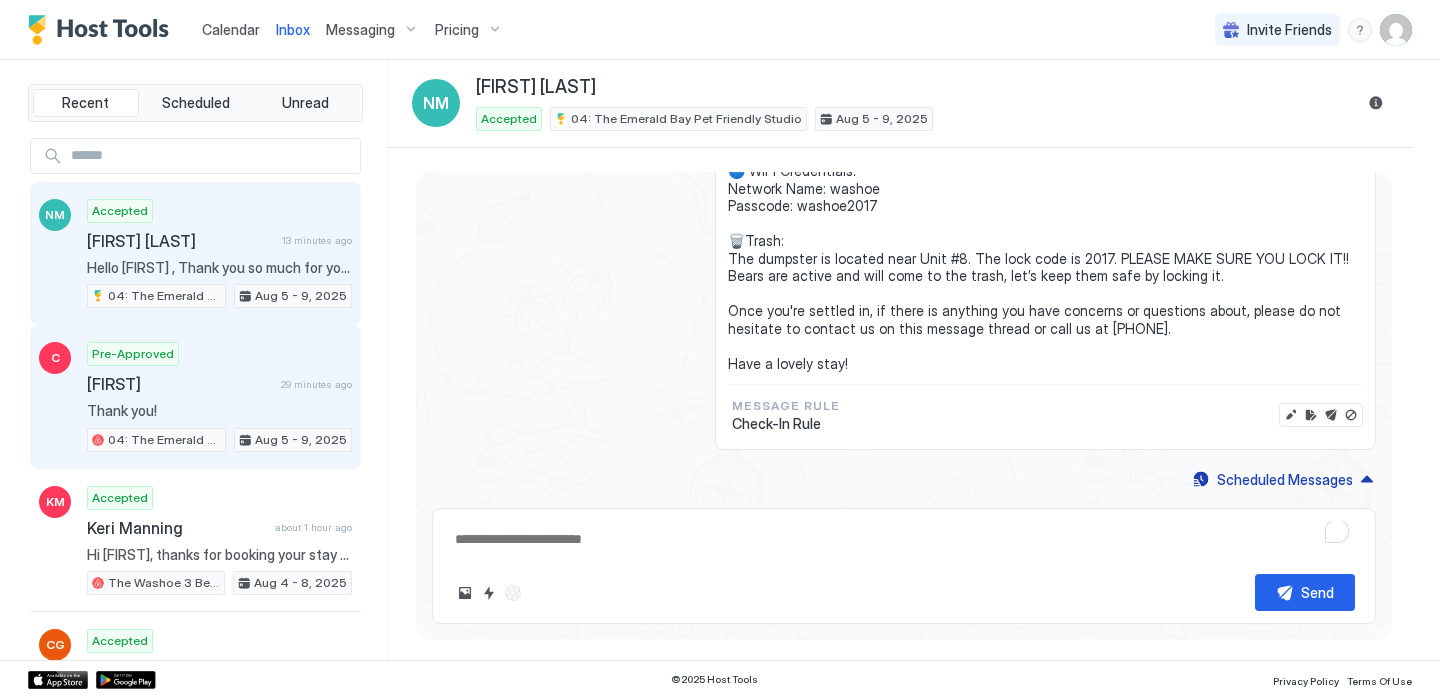 click on "Pre-Approved [FIRST] 29 minutes ago Thank you! 04: The Emerald Bay Pet Friendly Studio Aug 5 - 9, 2025" at bounding box center (219, 397) 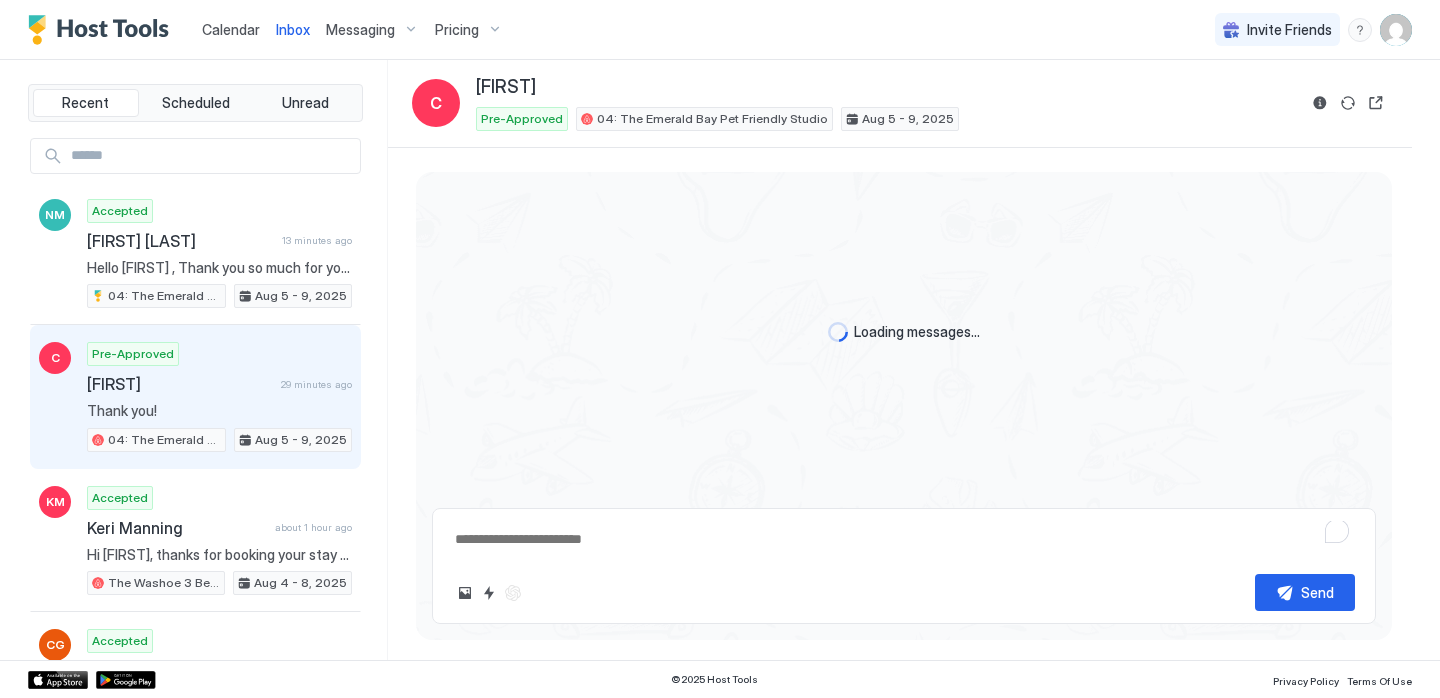 scroll, scrollTop: 0, scrollLeft: 0, axis: both 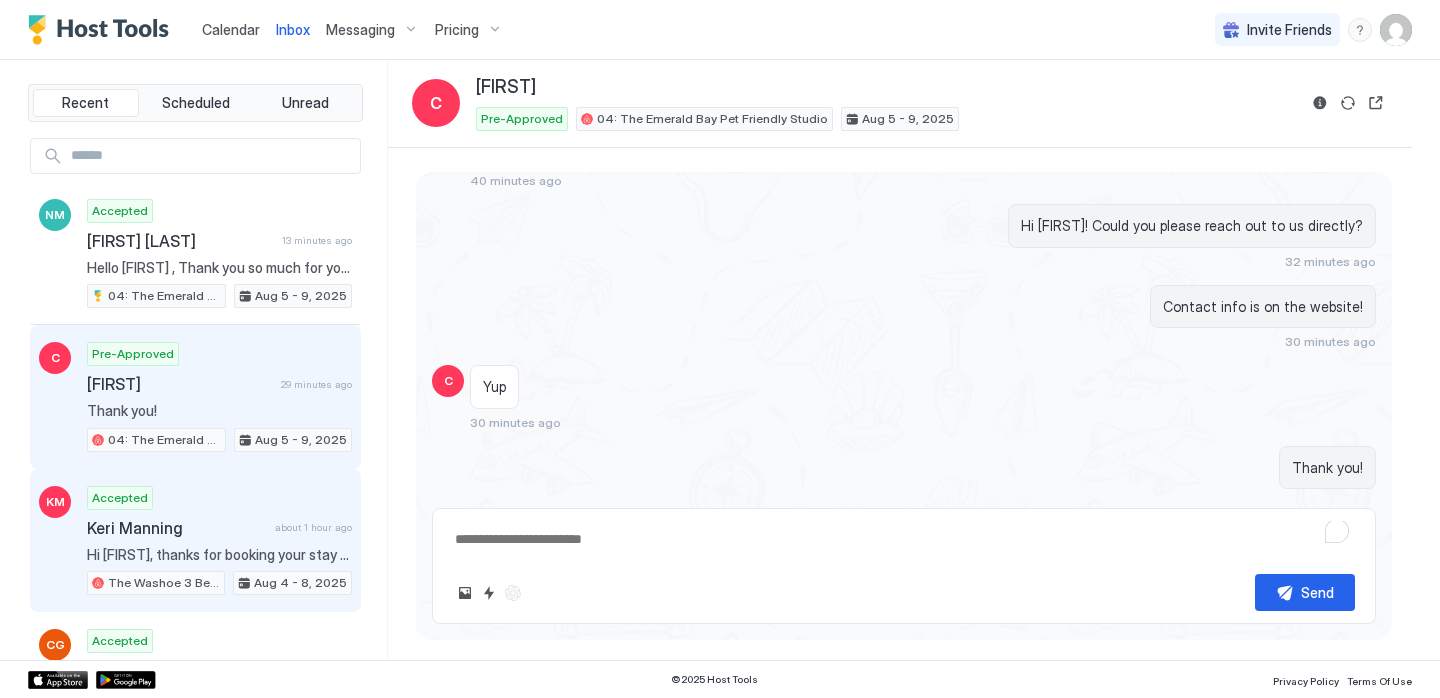click on "Keri Manning" at bounding box center [177, 528] 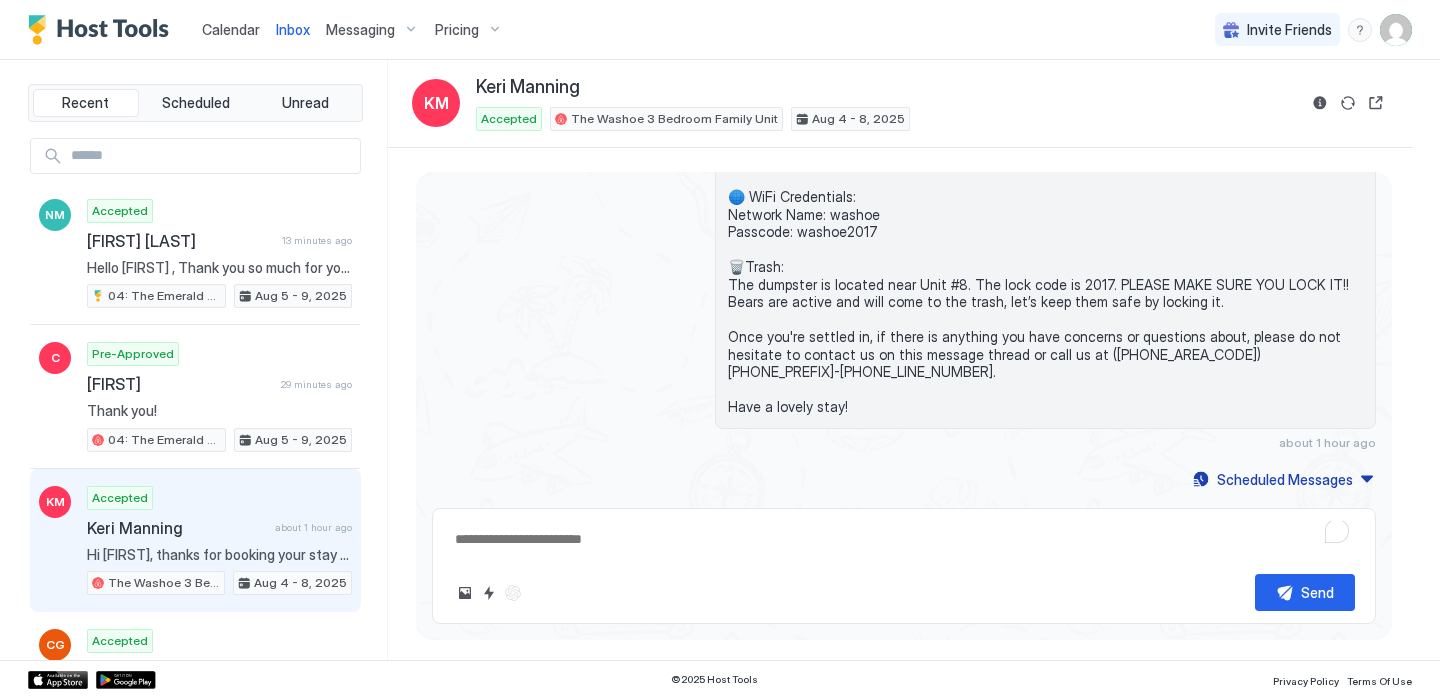 scroll, scrollTop: 650, scrollLeft: 0, axis: vertical 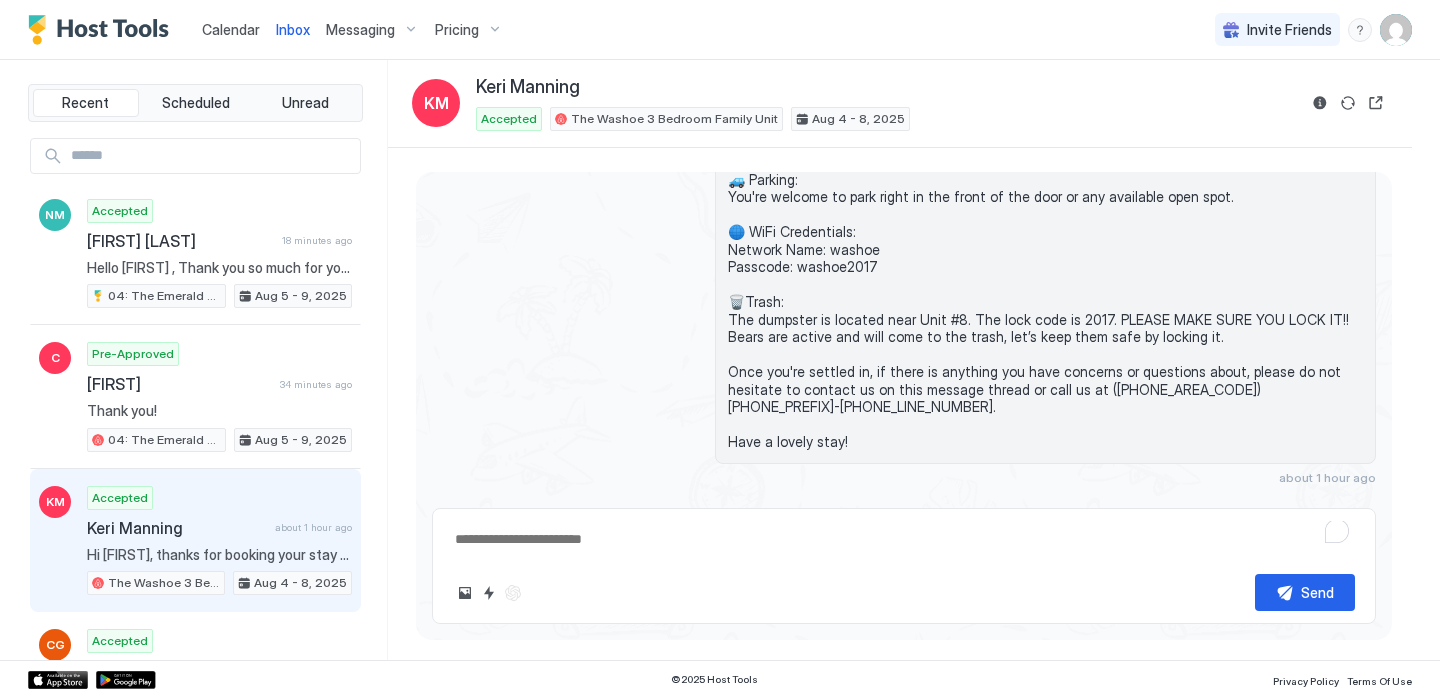 click on "Calendar" at bounding box center (231, 29) 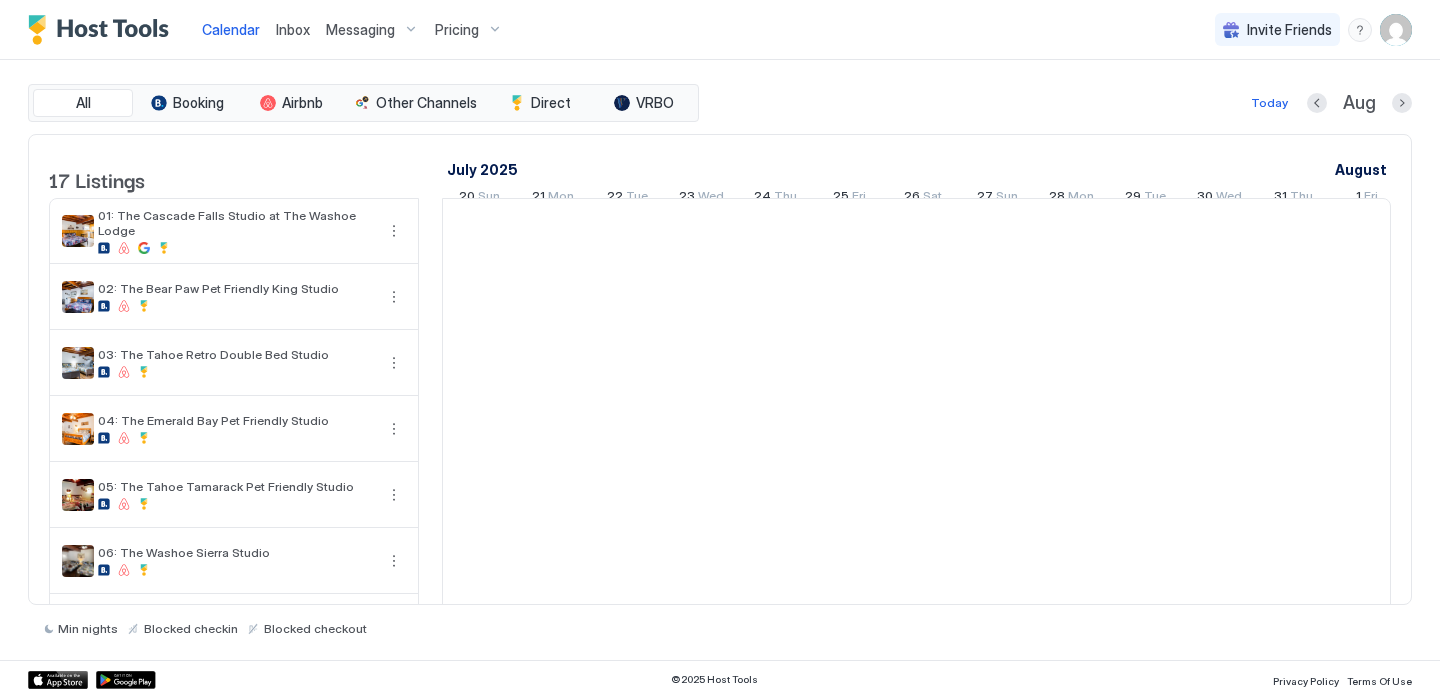 scroll, scrollTop: 0, scrollLeft: 1111, axis: horizontal 